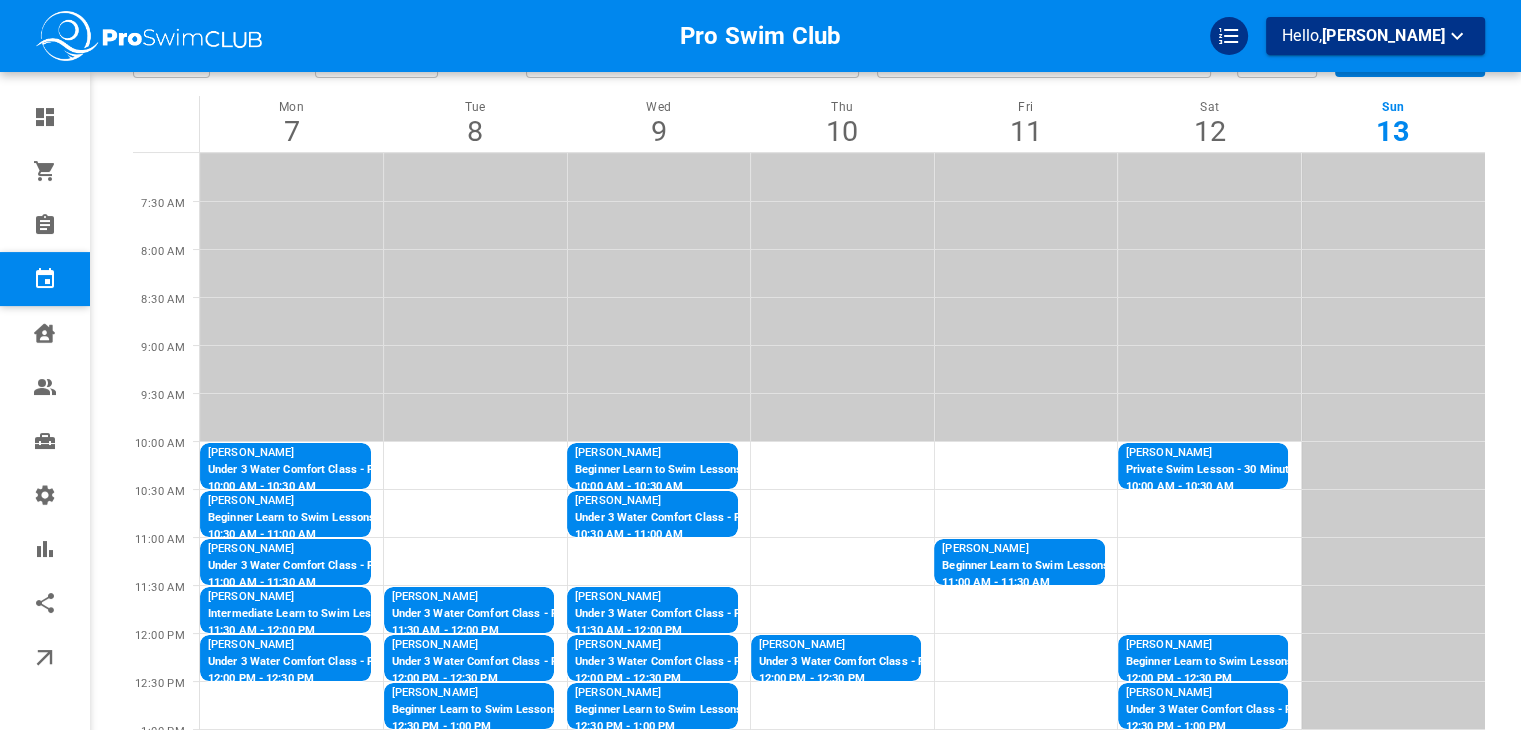 scroll, scrollTop: 0, scrollLeft: 0, axis: both 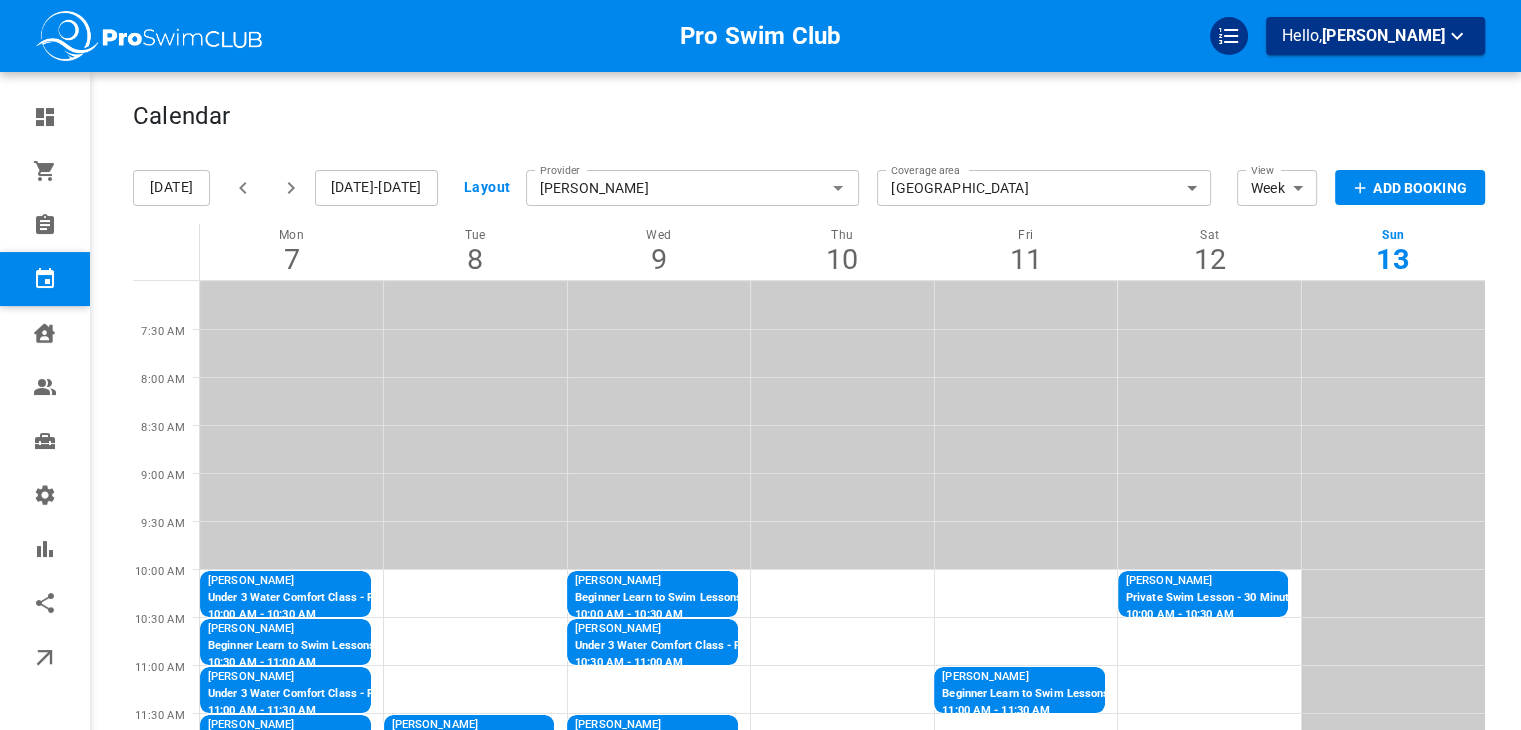 click on "Katelyn Vargas" at bounding box center [693, 188] 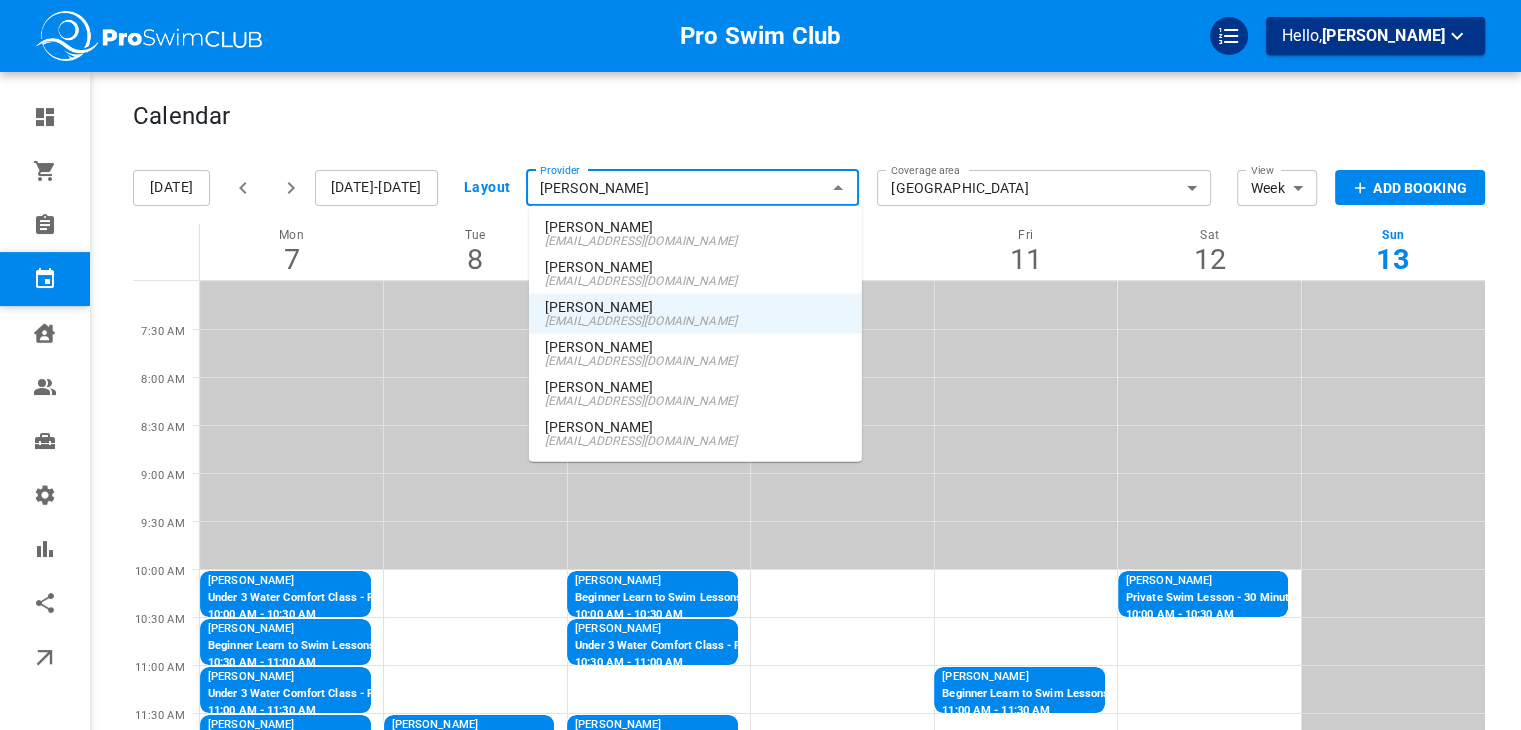 click on "chloechristinetrosper@gmail.com" at bounding box center (695, 281) 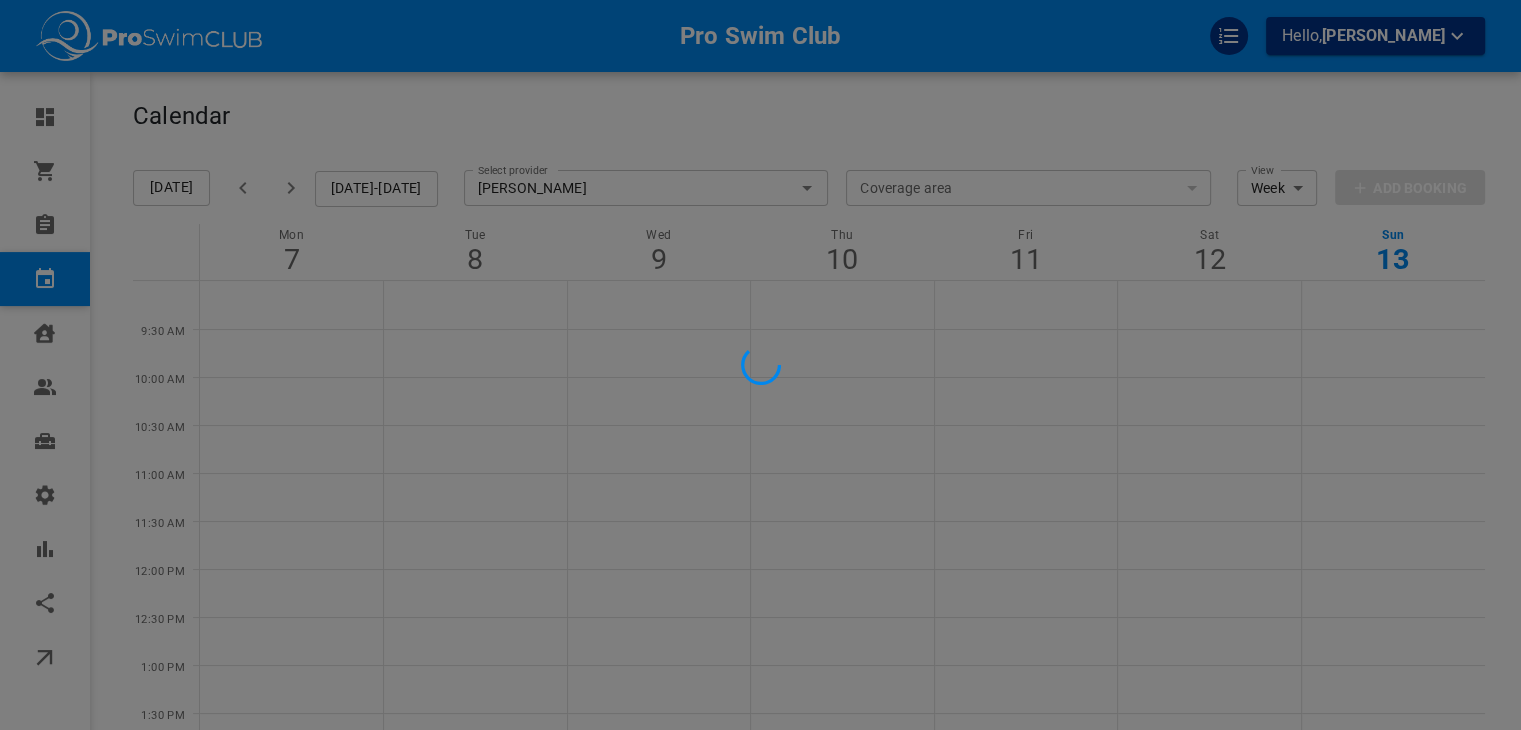 click at bounding box center [760, 365] 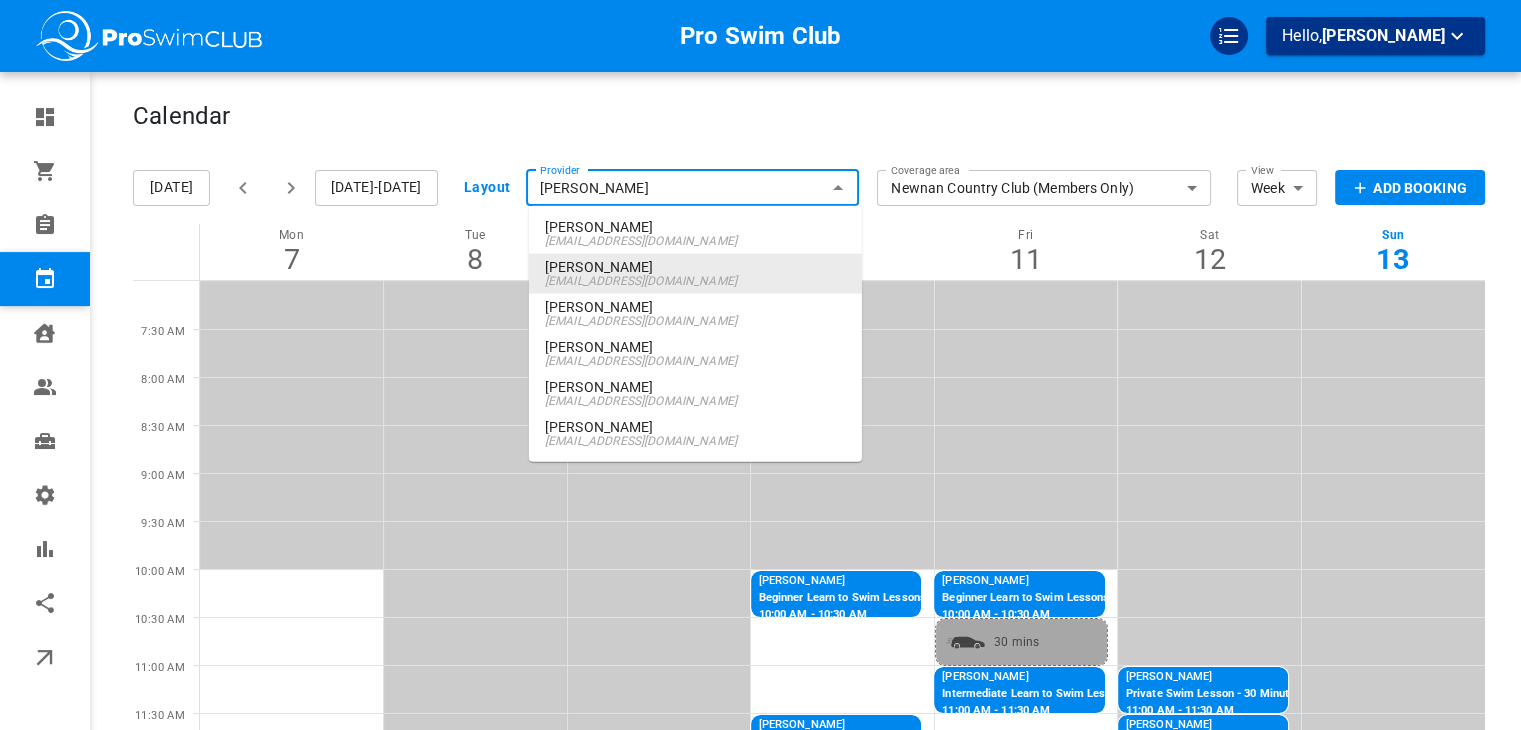 click on "Chloe Trosper" at bounding box center (693, 188) 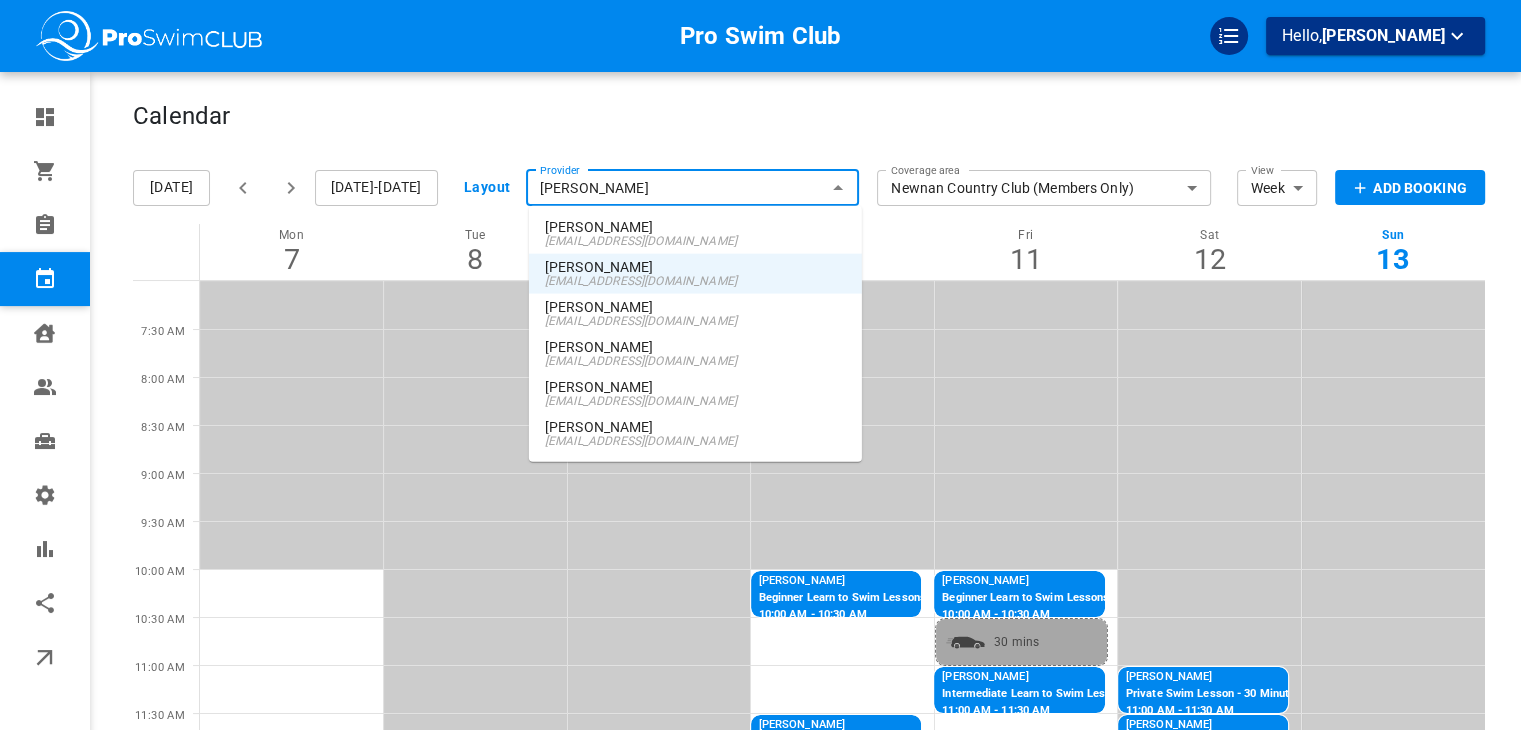 click on "[PERSON_NAME]" at bounding box center [695, 427] 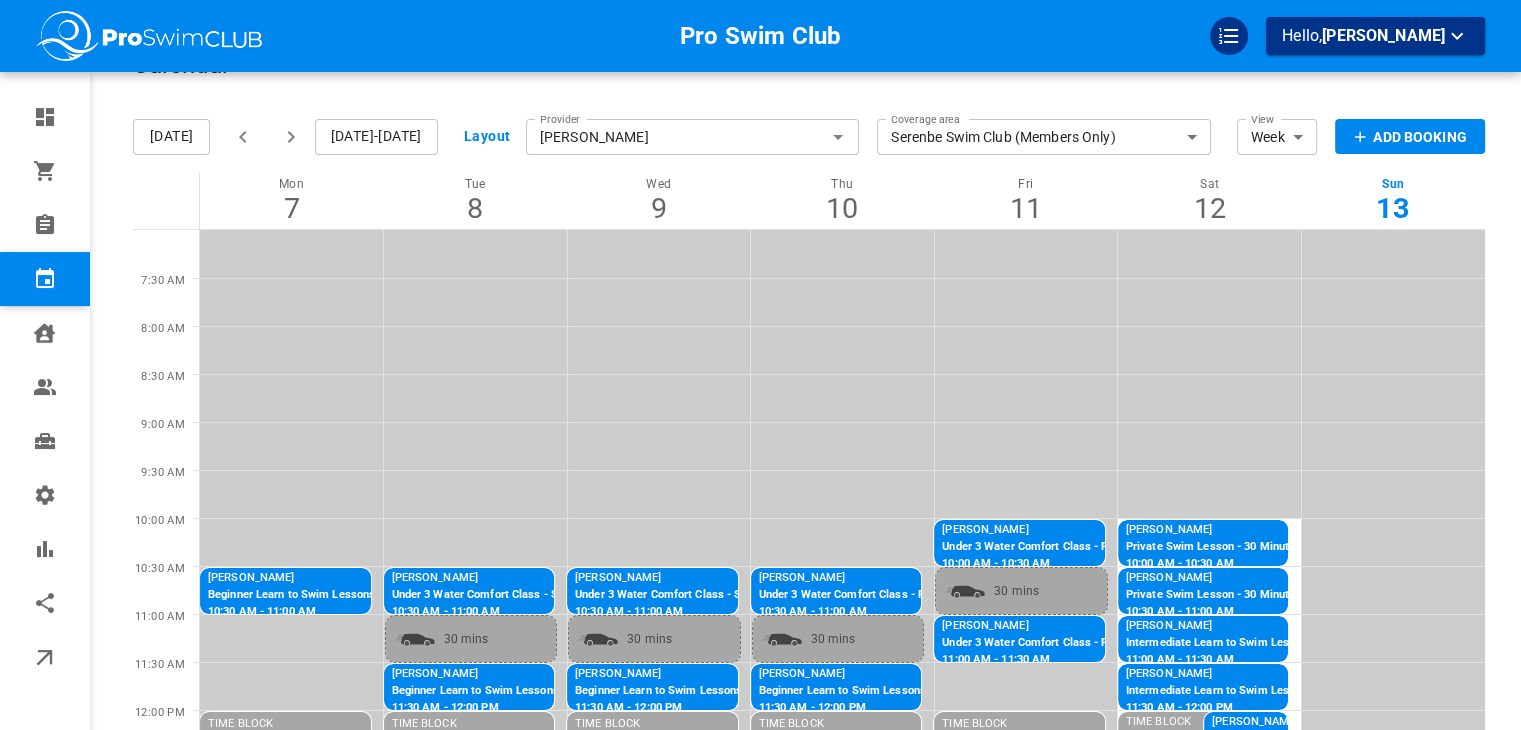 scroll, scrollTop: 0, scrollLeft: 0, axis: both 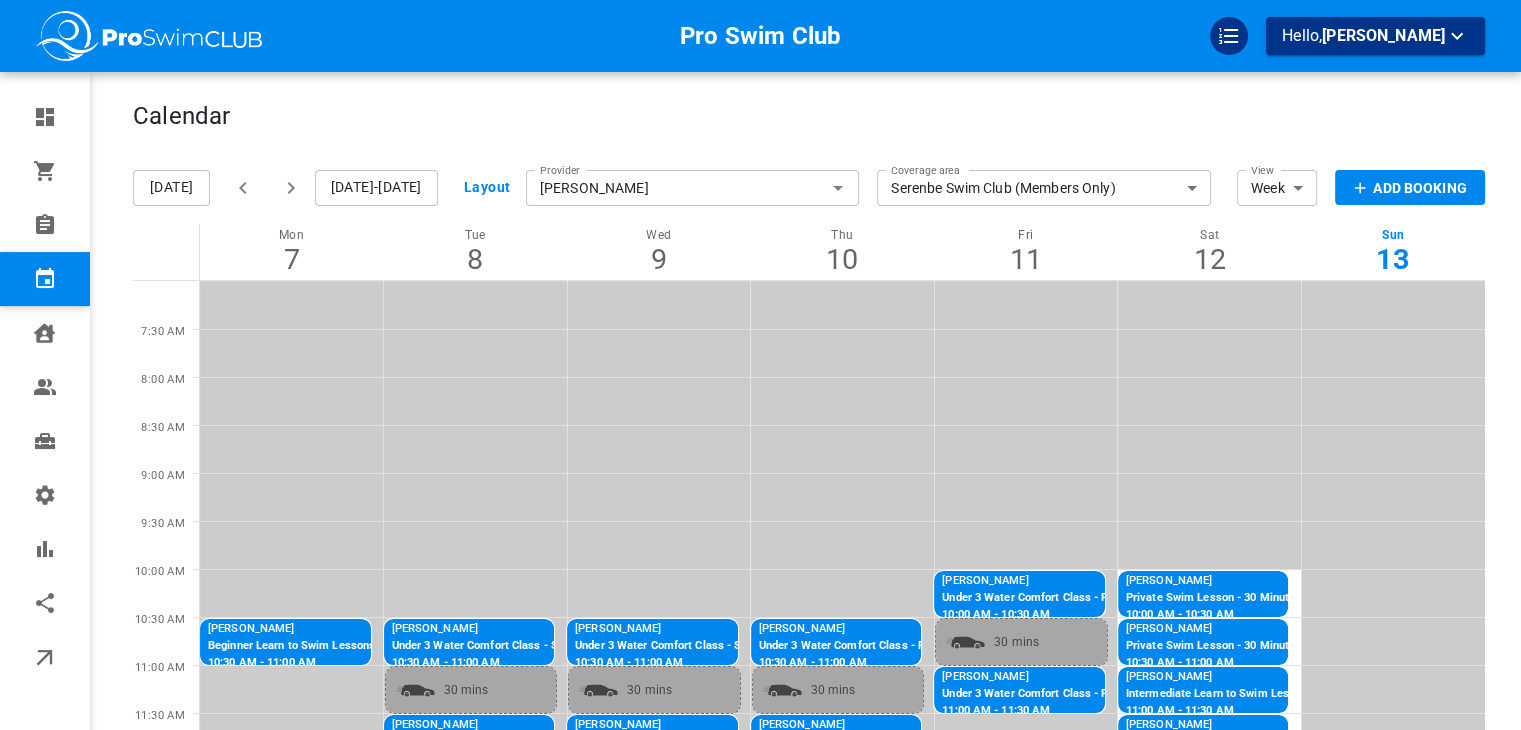 click on "[PERSON_NAME]" at bounding box center [693, 188] 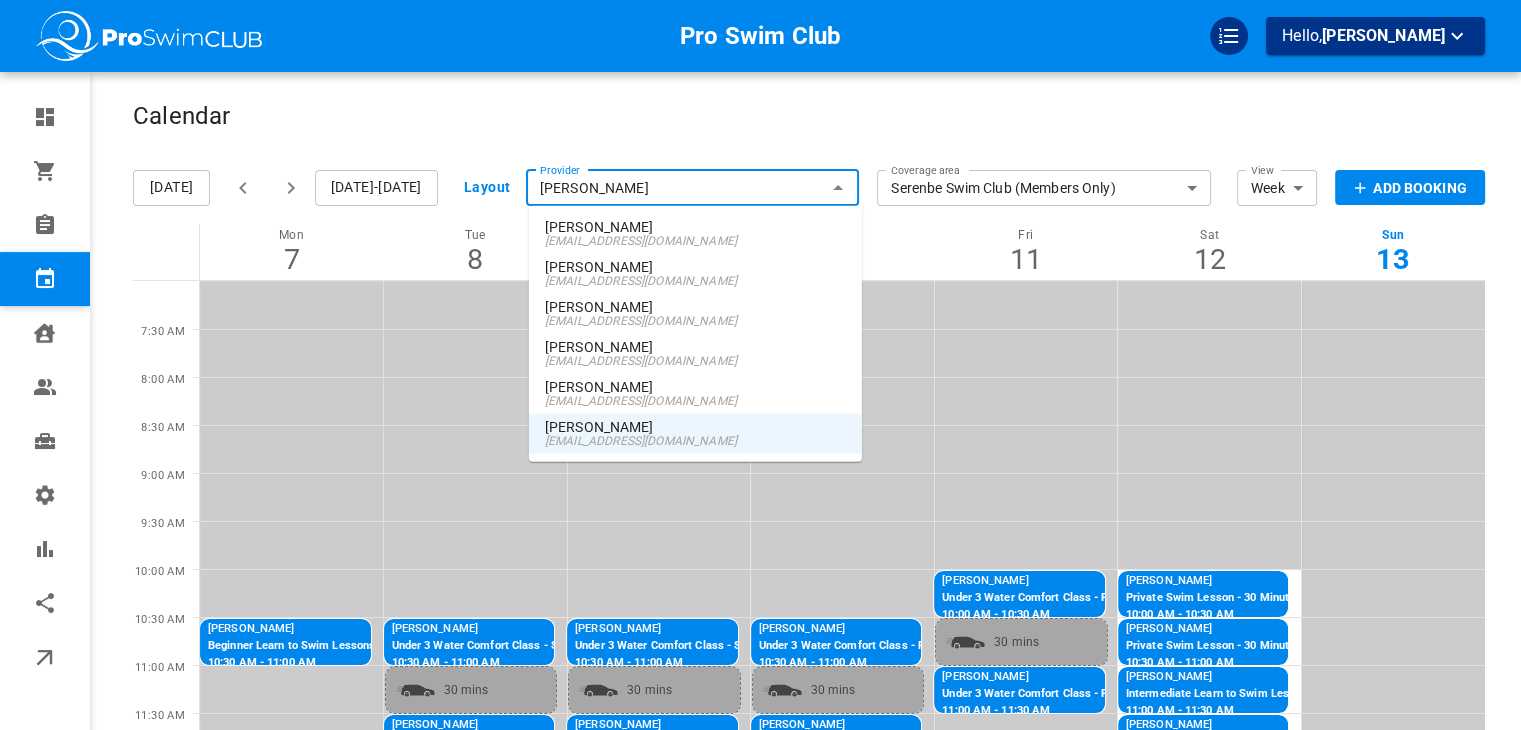 click on "[PERSON_NAME]" at bounding box center (695, 227) 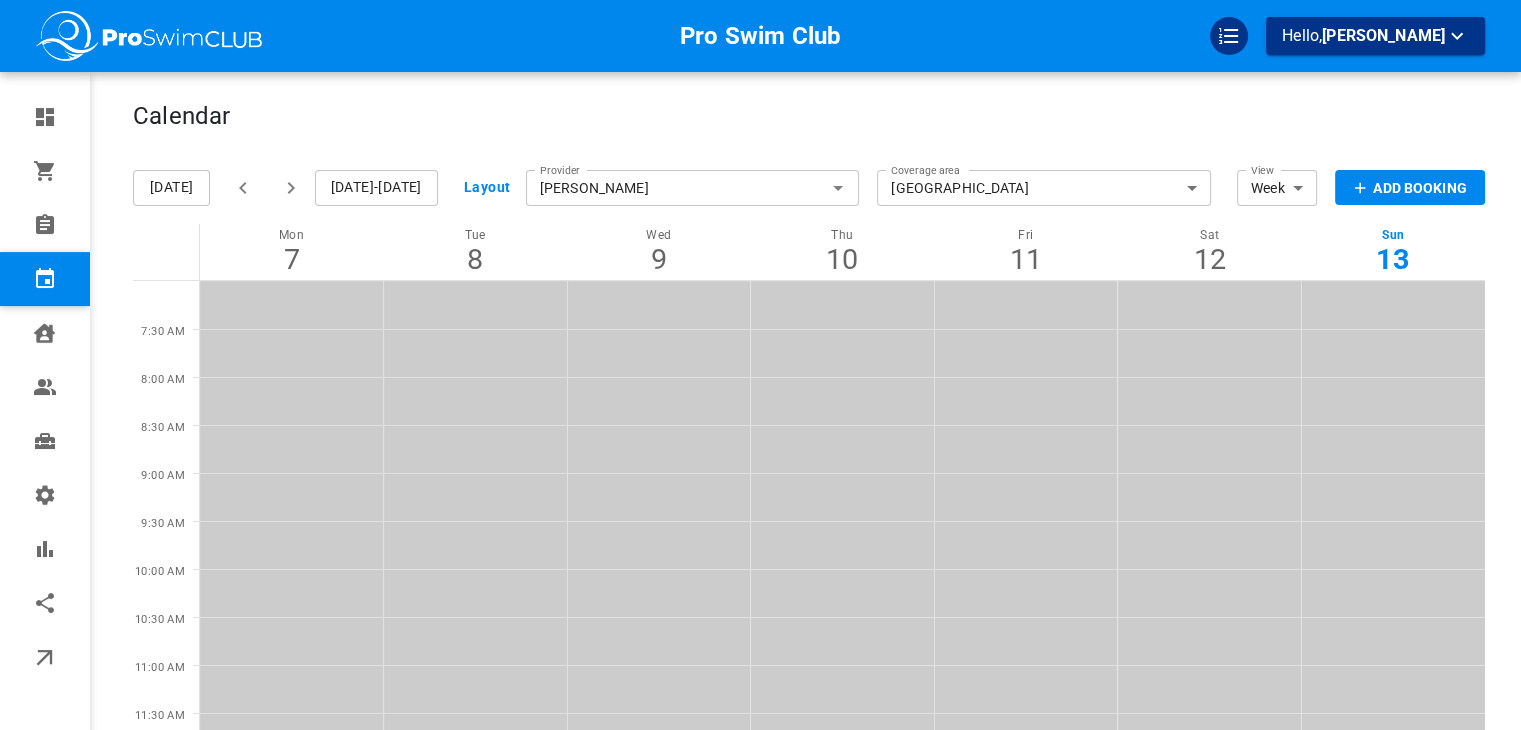 scroll, scrollTop: 0, scrollLeft: 0, axis: both 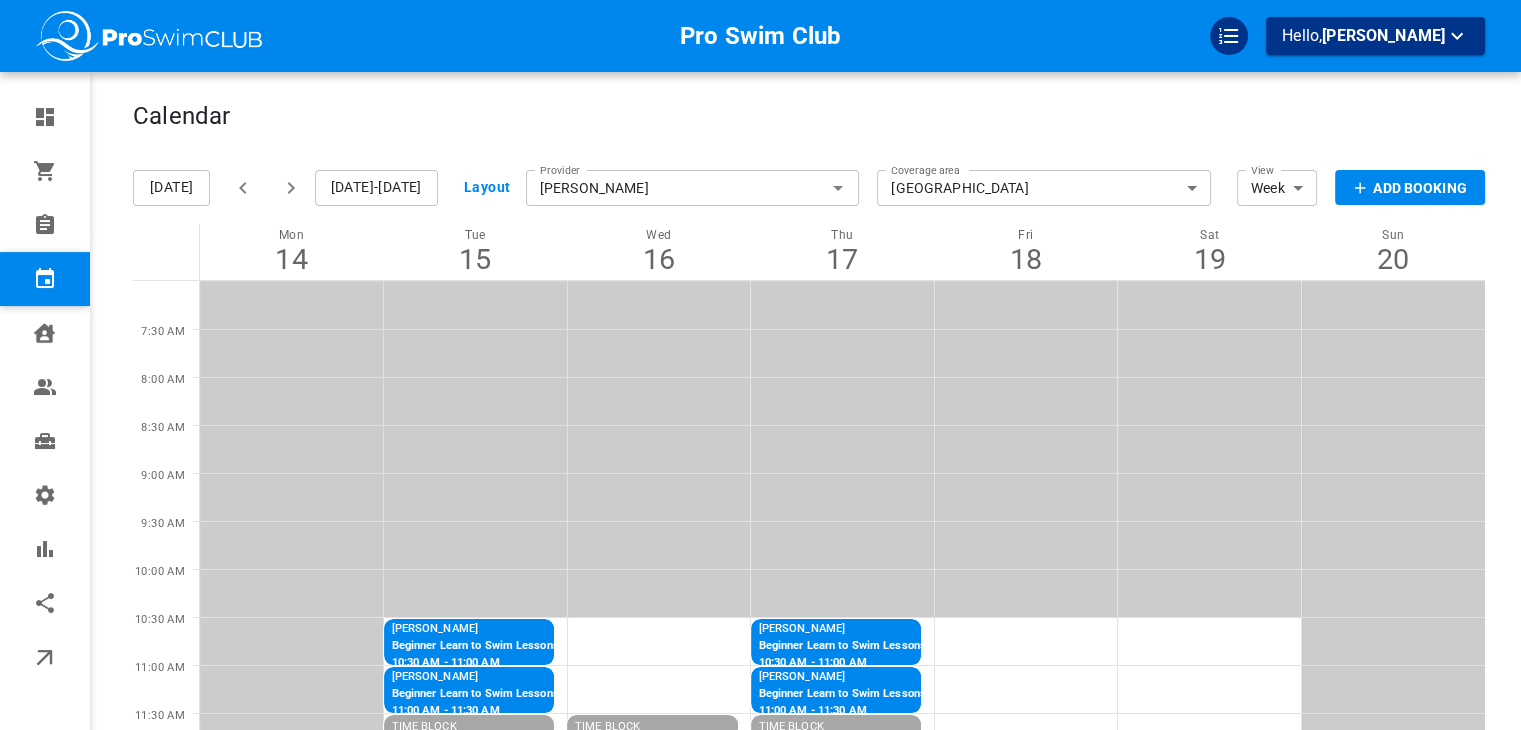 click on "[PERSON_NAME]" at bounding box center [693, 188] 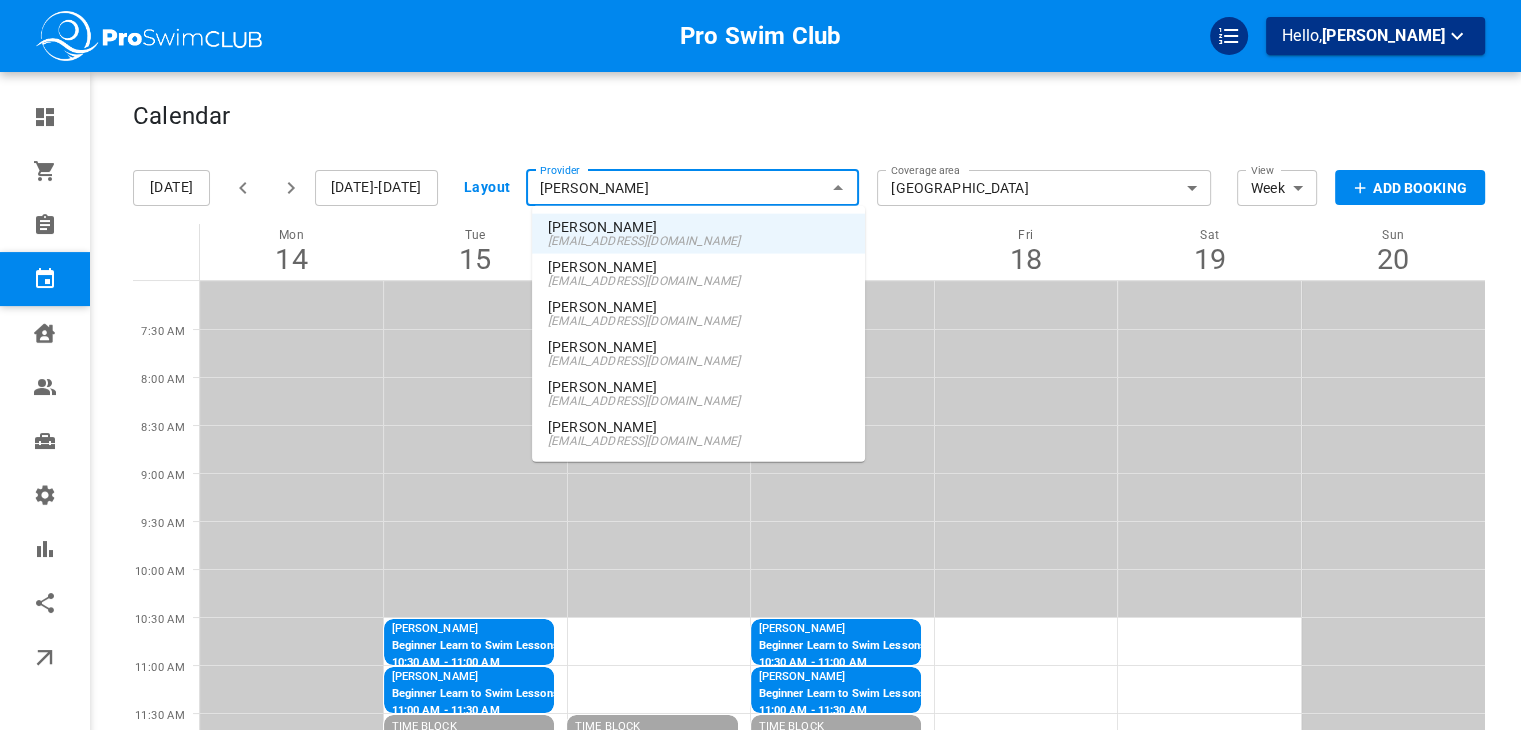 click on "[PERSON_NAME]" at bounding box center (698, 427) 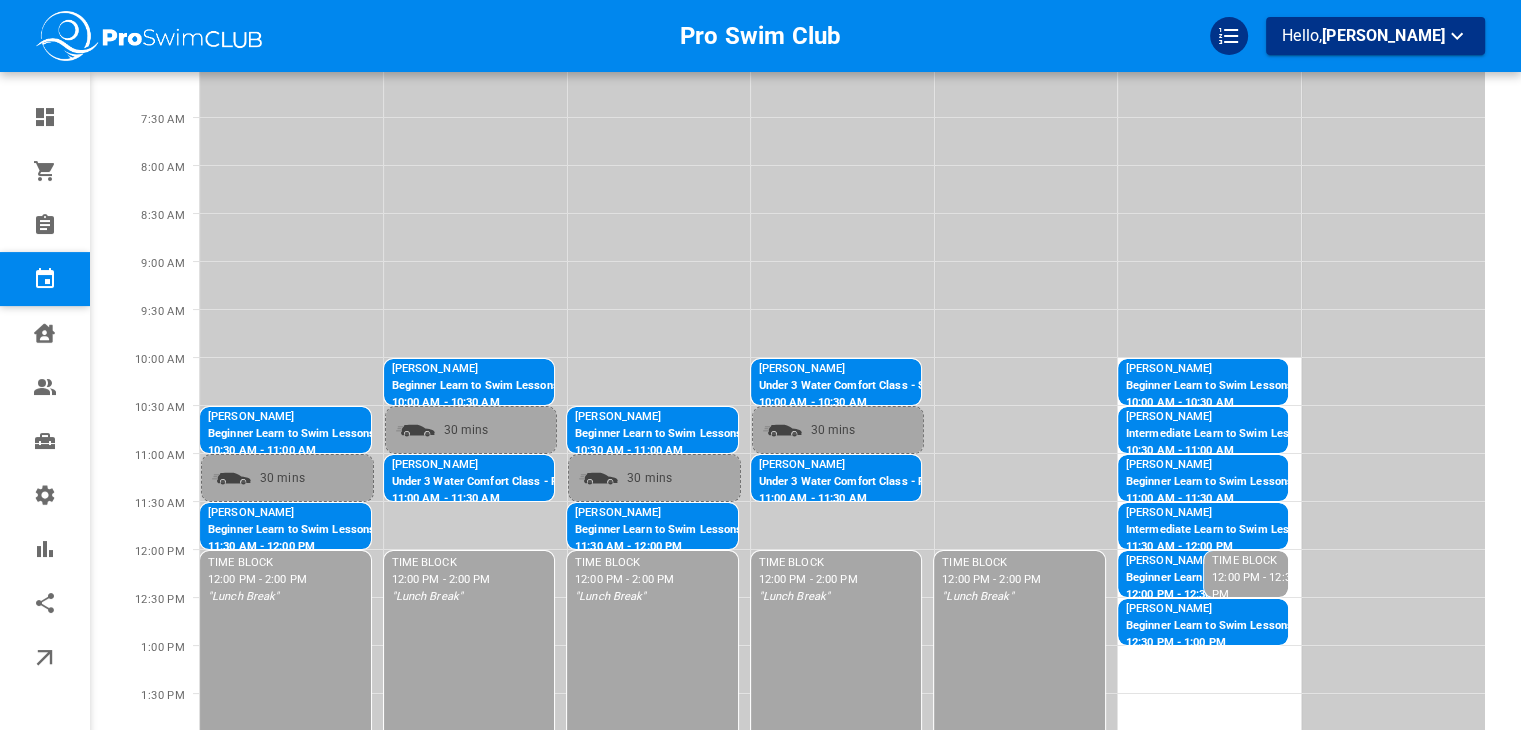 scroll, scrollTop: 0, scrollLeft: 0, axis: both 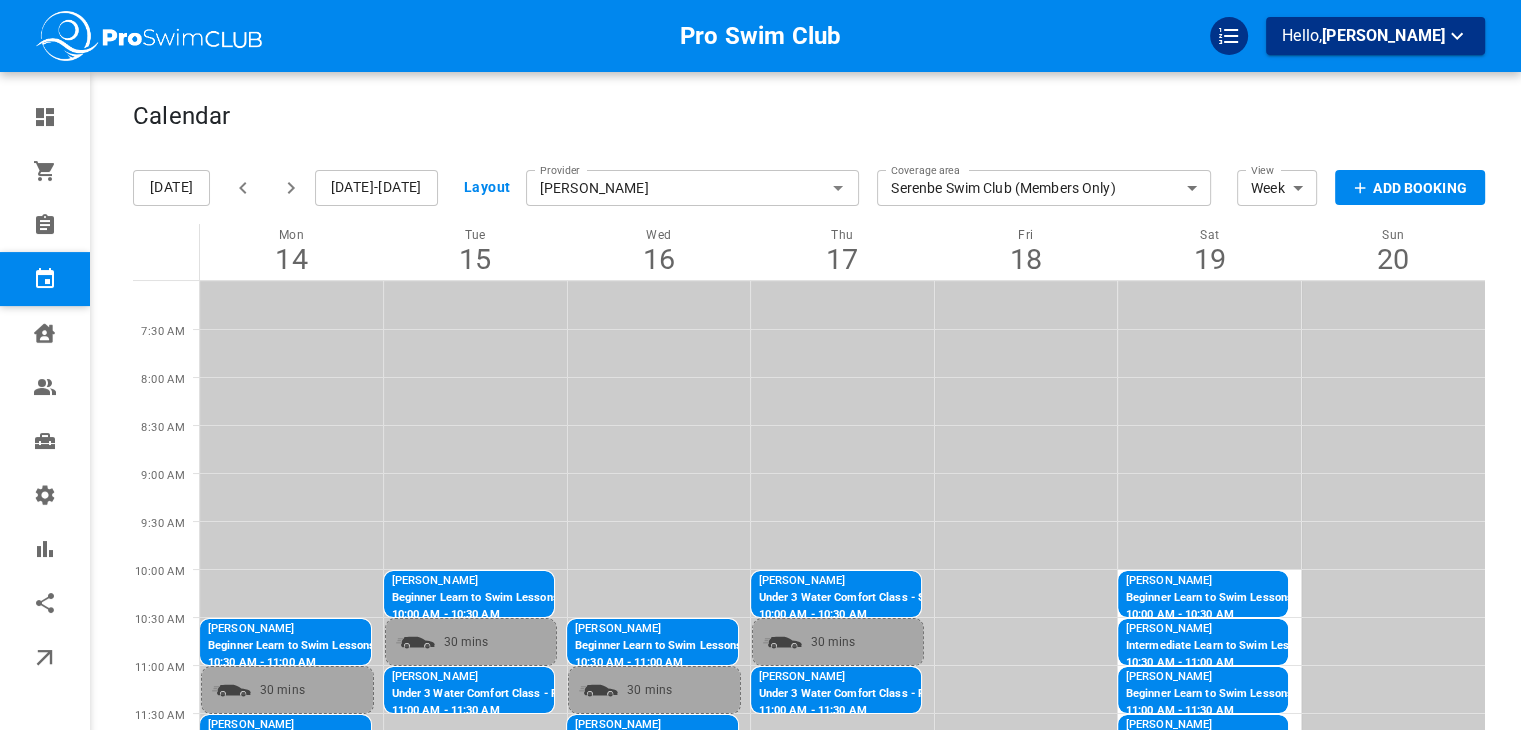 click on "[PERSON_NAME]" at bounding box center (693, 188) 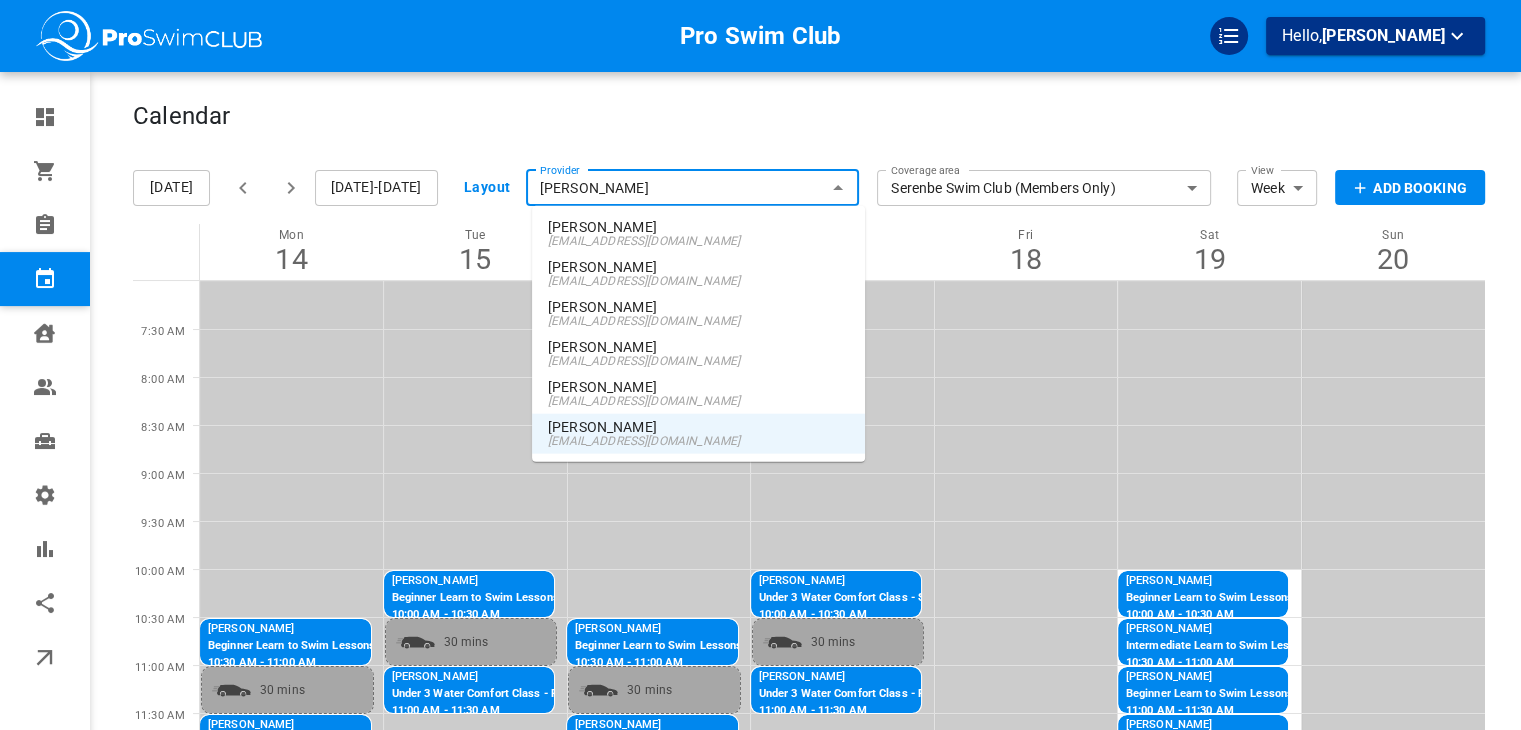 click on "Katelyn Vargas" at bounding box center (698, 307) 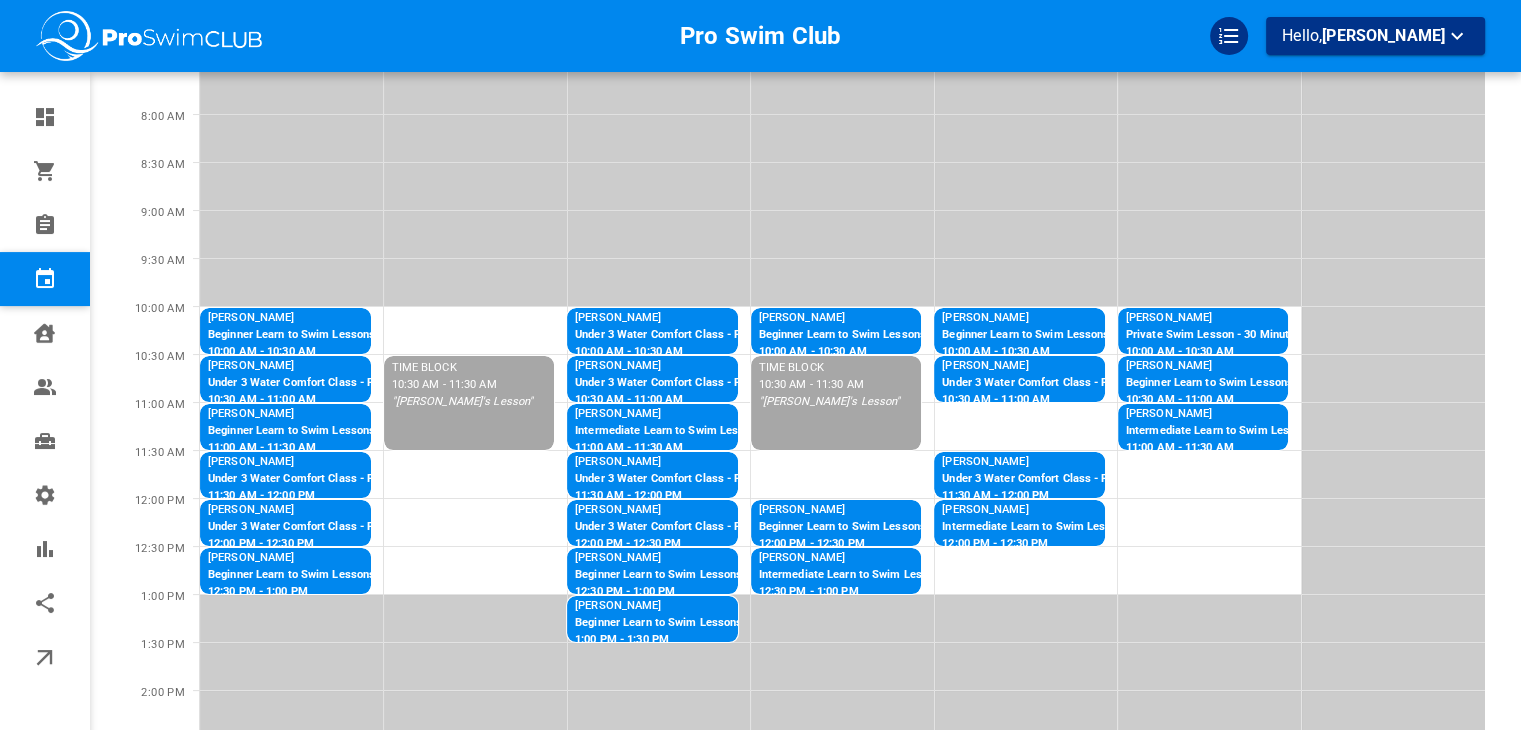 scroll, scrollTop: 0, scrollLeft: 0, axis: both 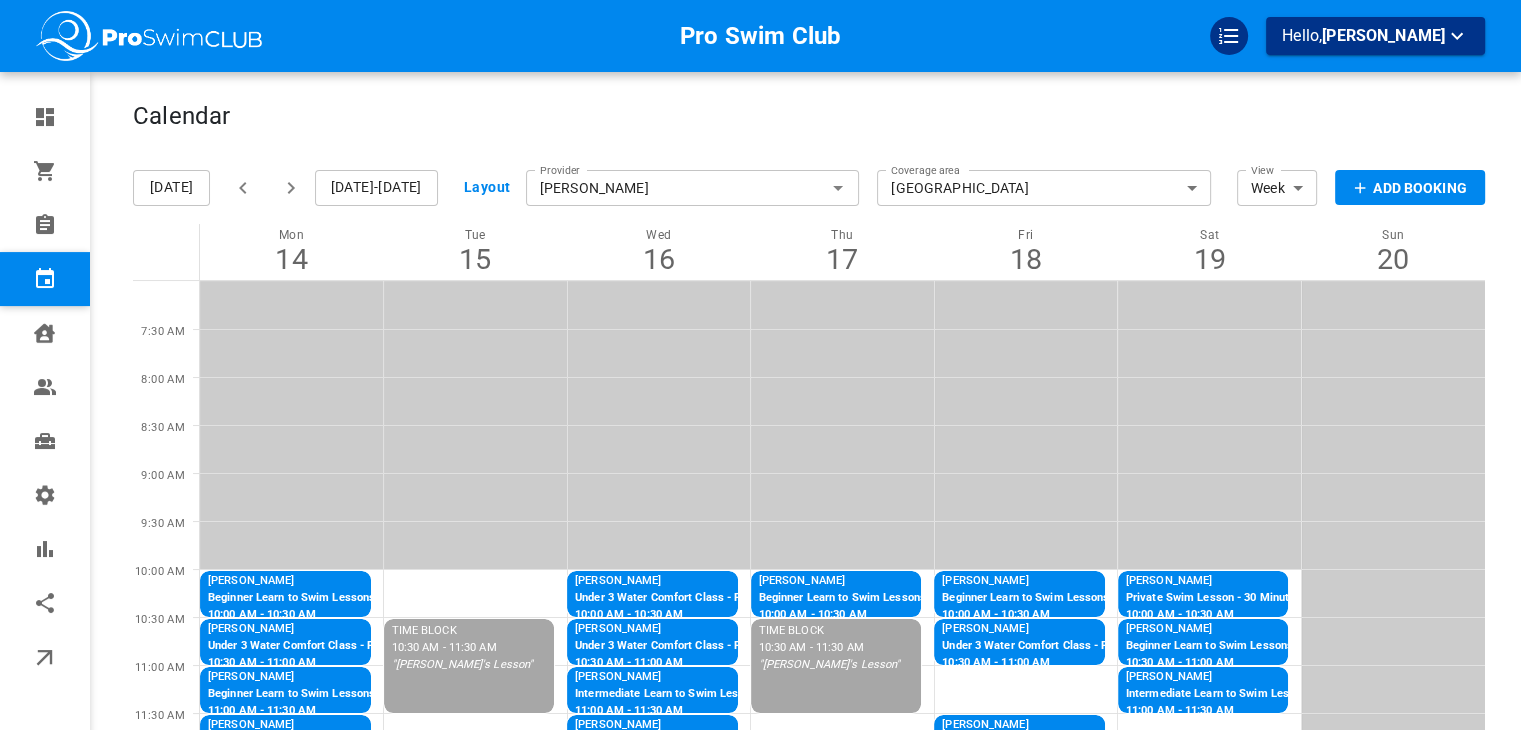 click on "Katelyn Vargas" at bounding box center [693, 188] 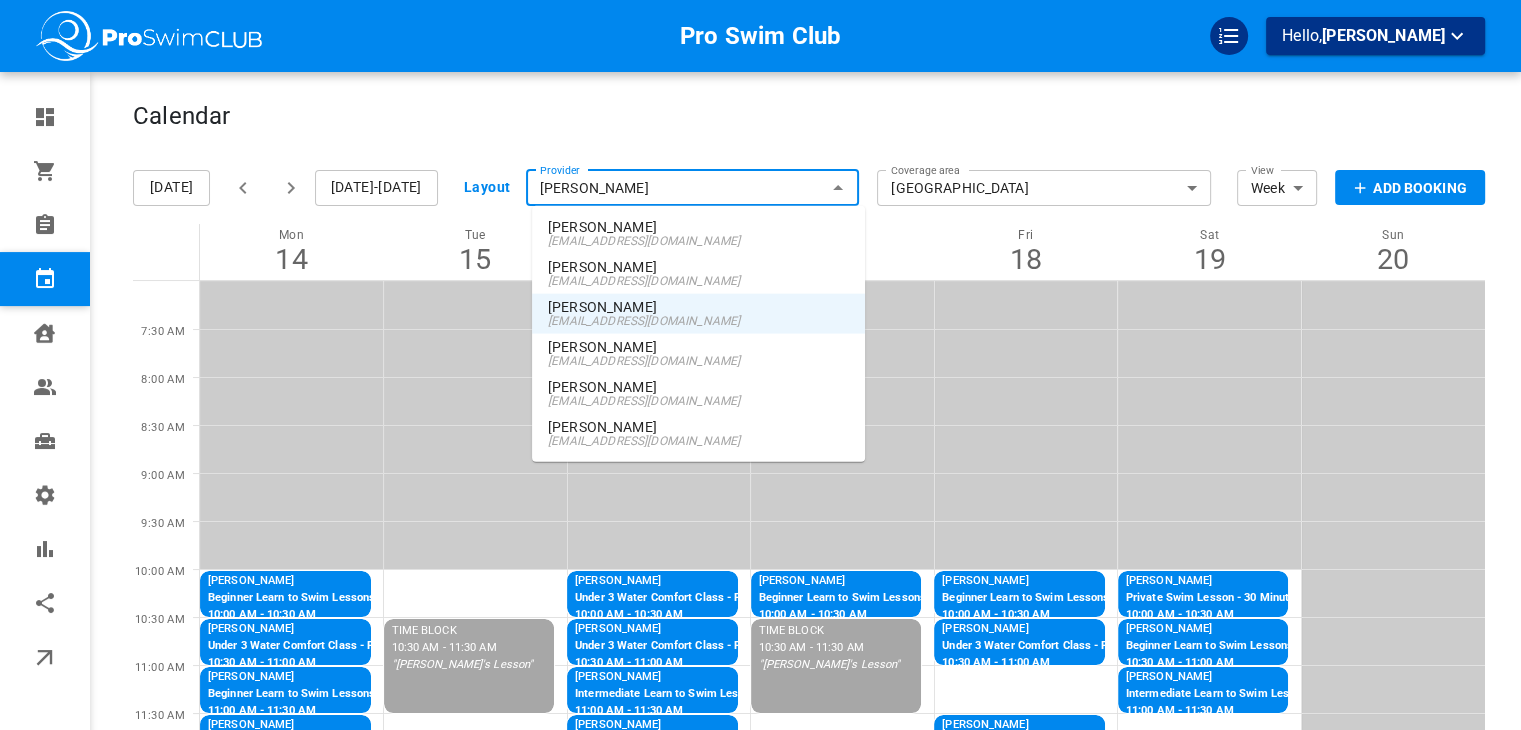 click on "Chloe Trosper" at bounding box center [698, 267] 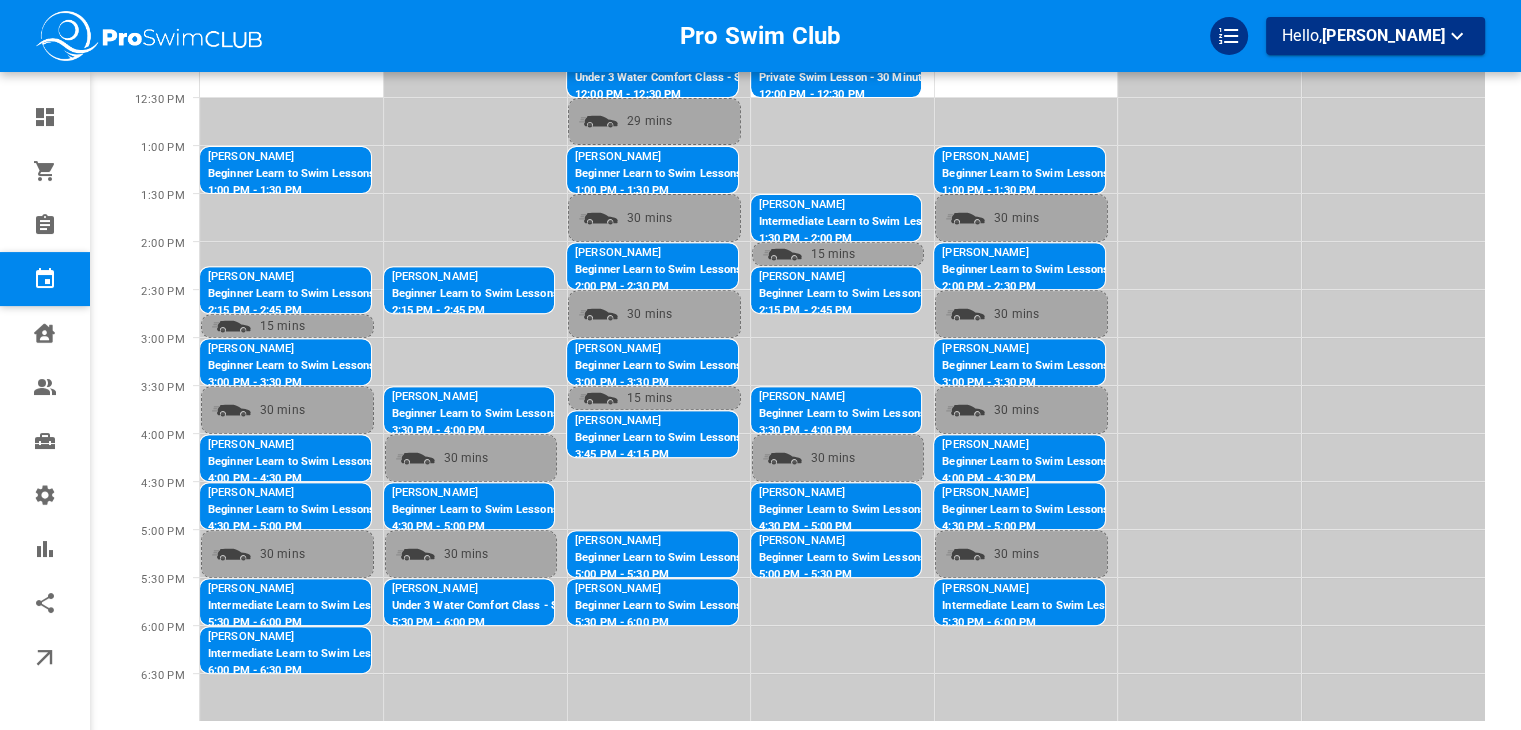 scroll, scrollTop: 588, scrollLeft: 0, axis: vertical 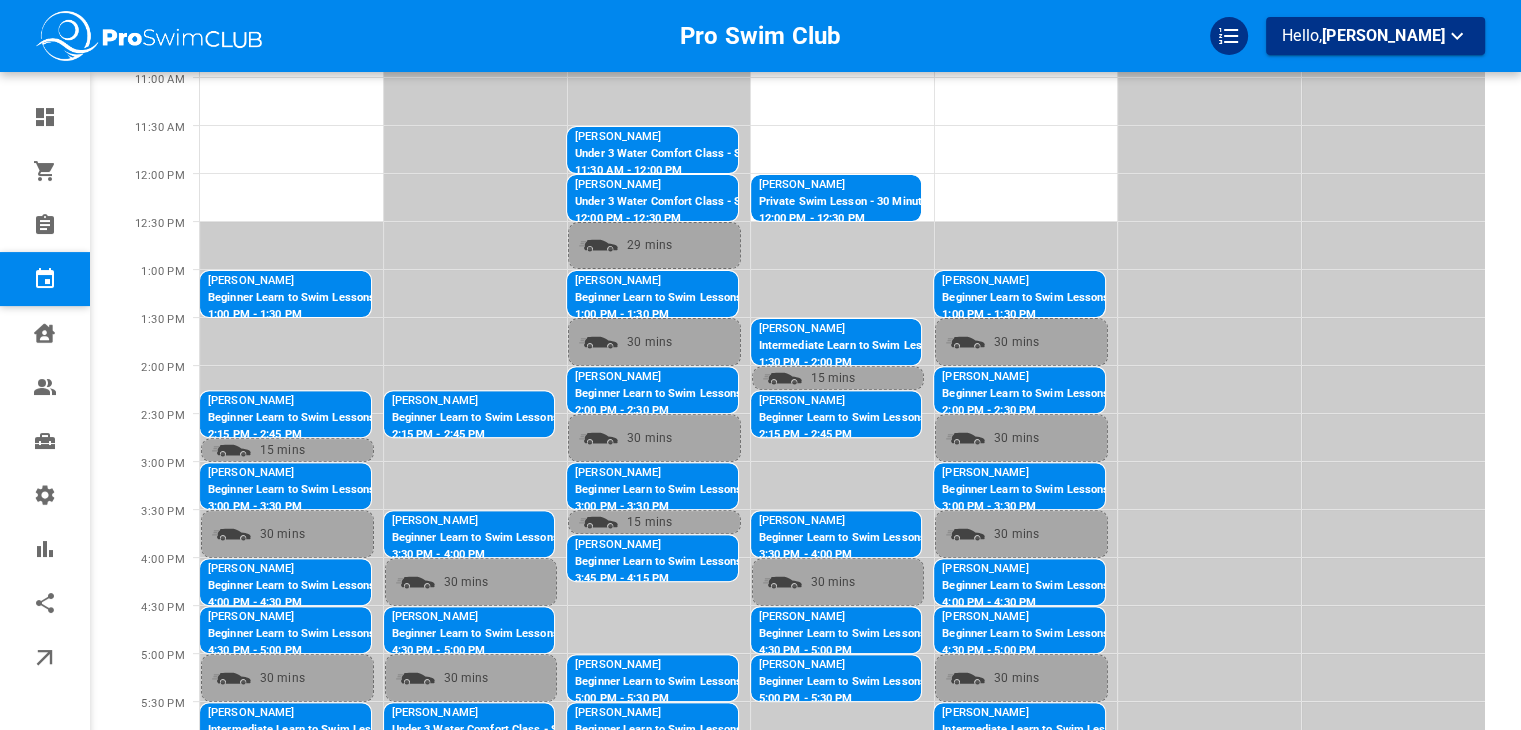click on "Linda Rett" at bounding box center [895, 329] 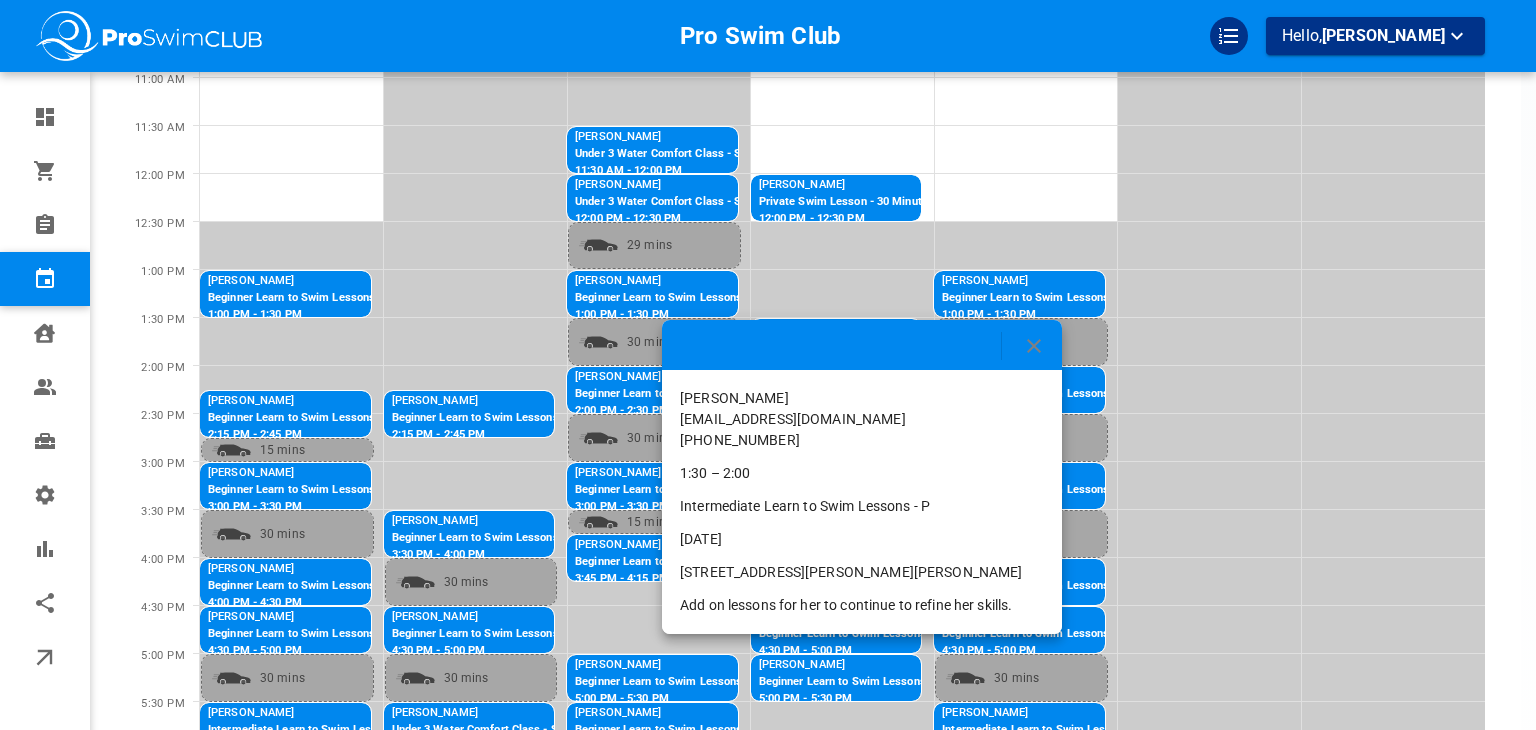 click at bounding box center (1034, 346) 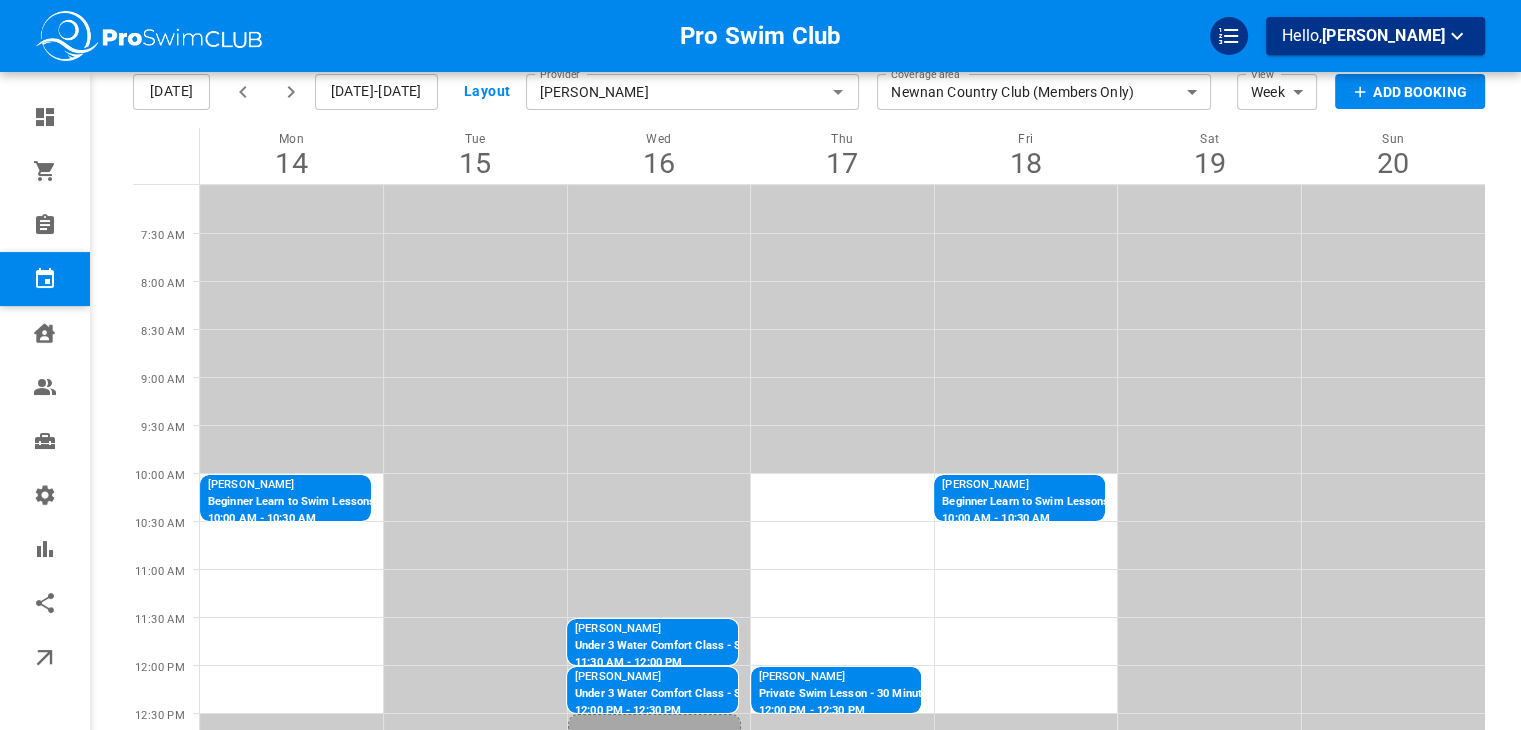 scroll, scrollTop: 0, scrollLeft: 0, axis: both 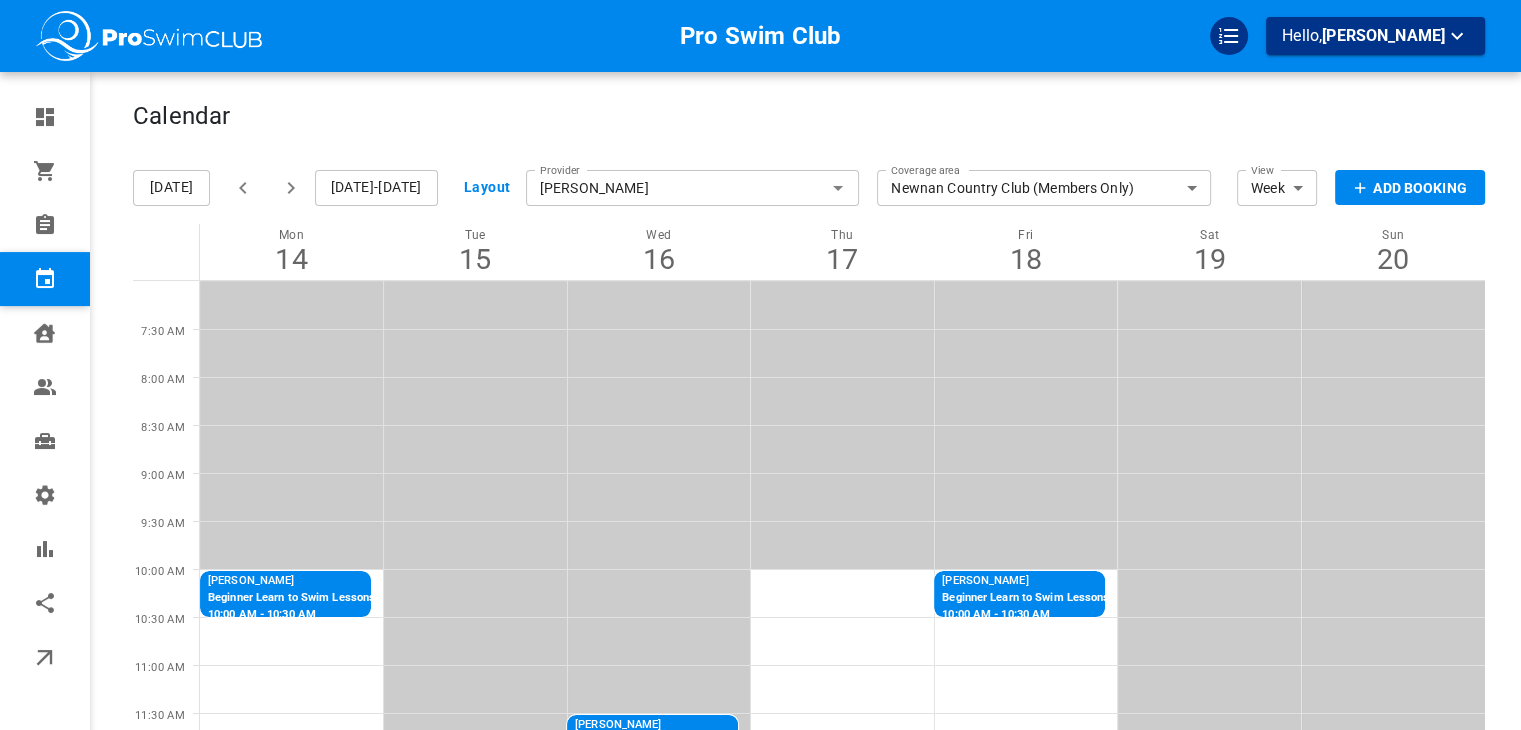 click on "Chloe Trosper" at bounding box center (693, 188) 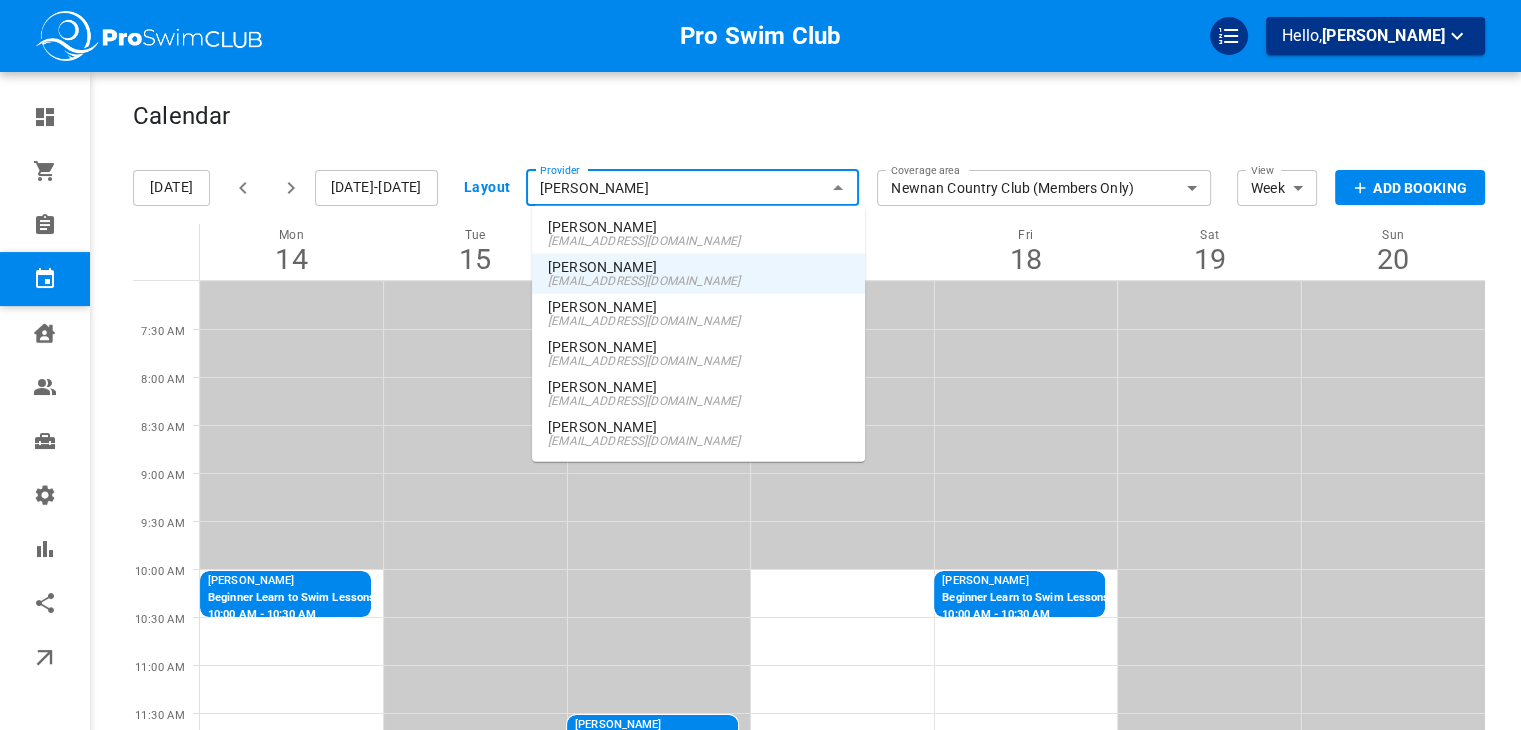 click on "lexichardy@gmail.com" at bounding box center (698, 401) 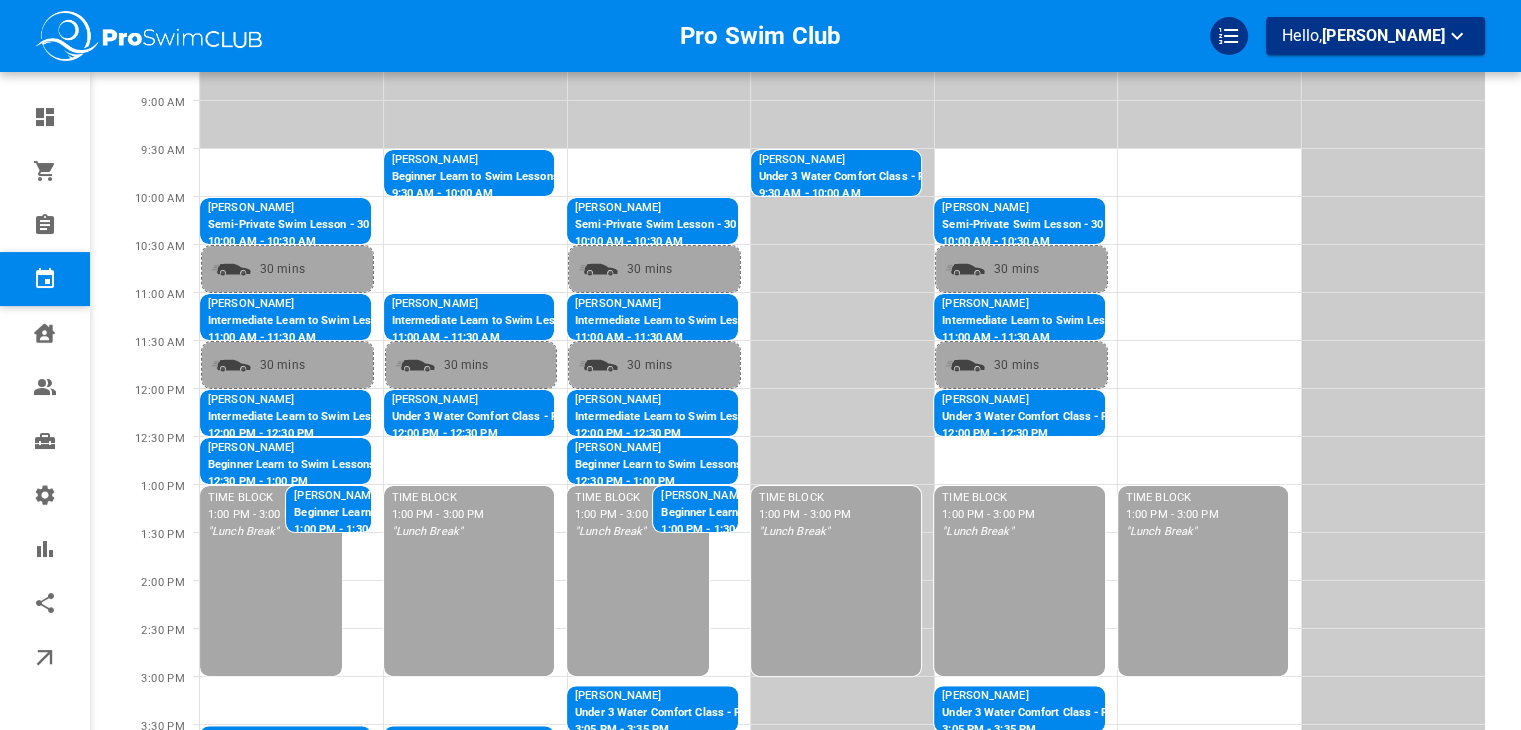 scroll, scrollTop: 372, scrollLeft: 0, axis: vertical 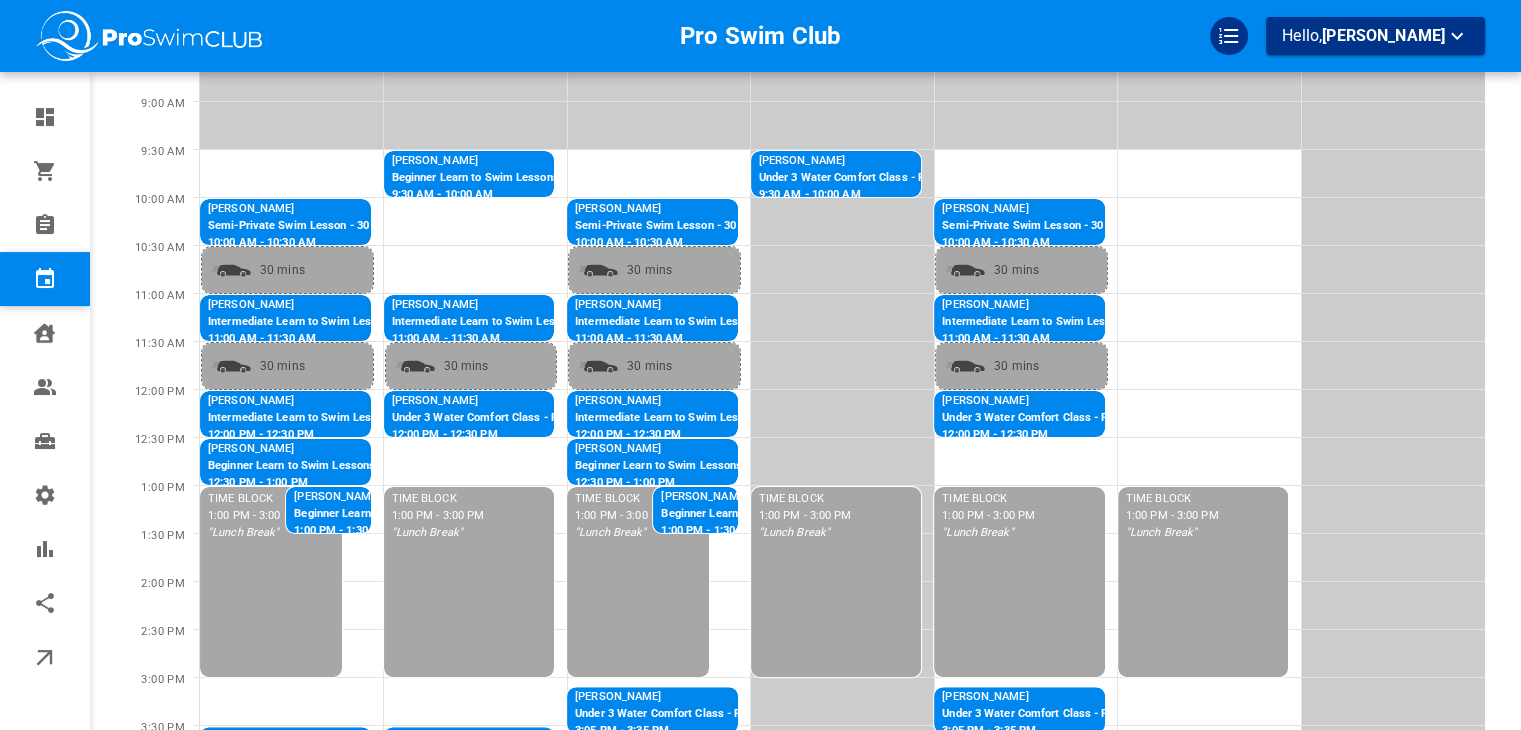 click on "Semi-Private Swim Lesson - 30 Minutes" at bounding box center (311, 226) 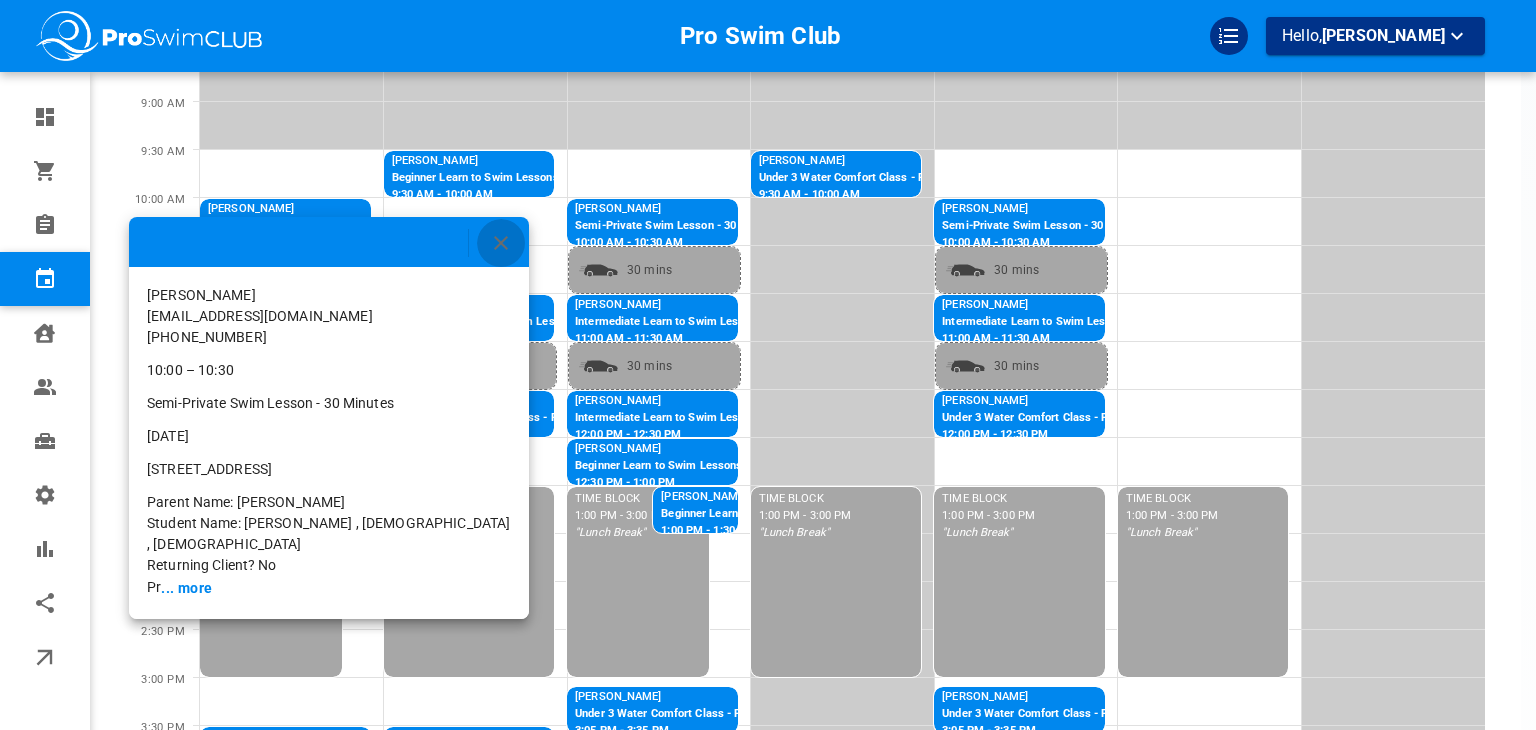 click at bounding box center [501, 243] 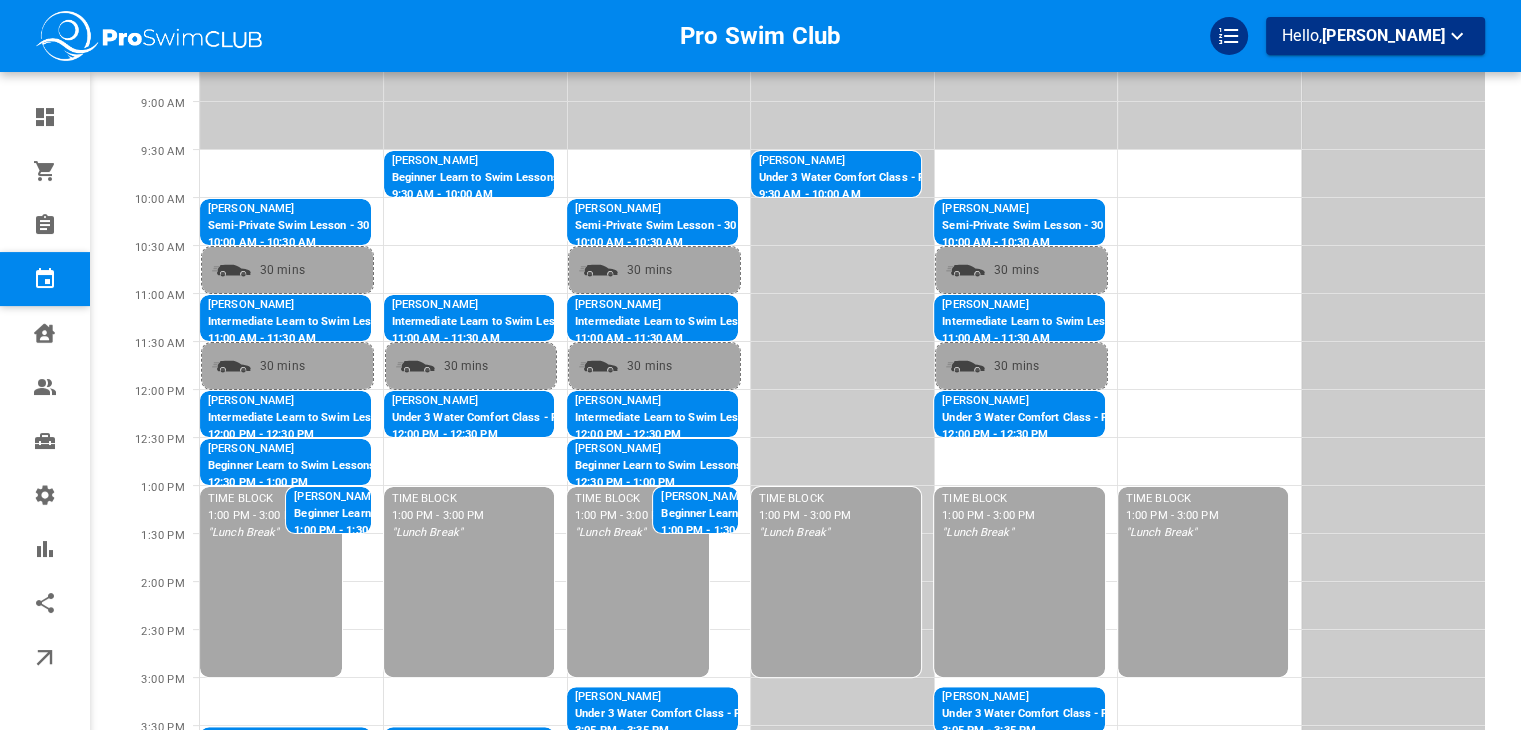 click on "Intermediate Learn to Swim Lessons - SP" at bounding box center [314, 322] 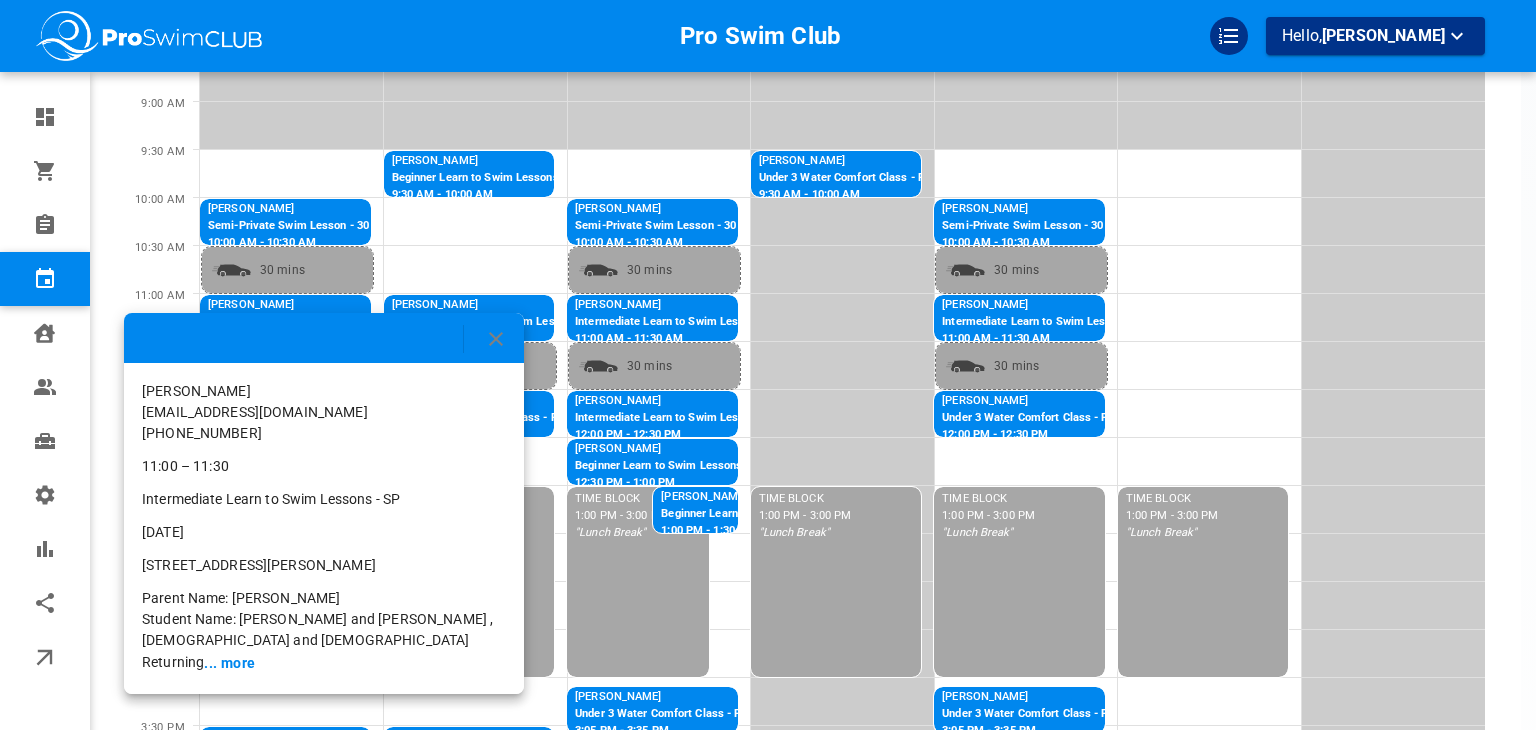 click 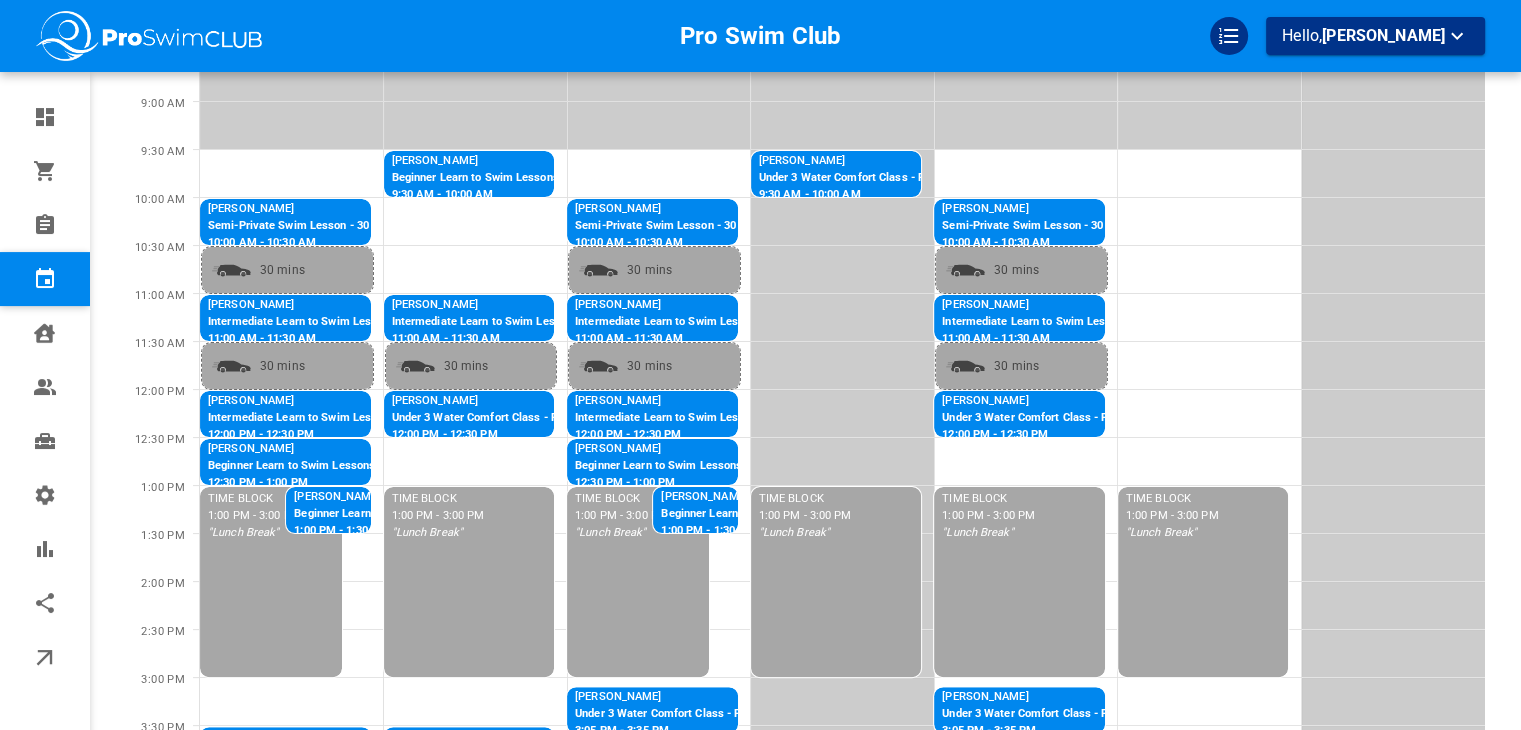 click on "Intermediate Learn to Swim Lessons - P" at bounding box center [332, 418] 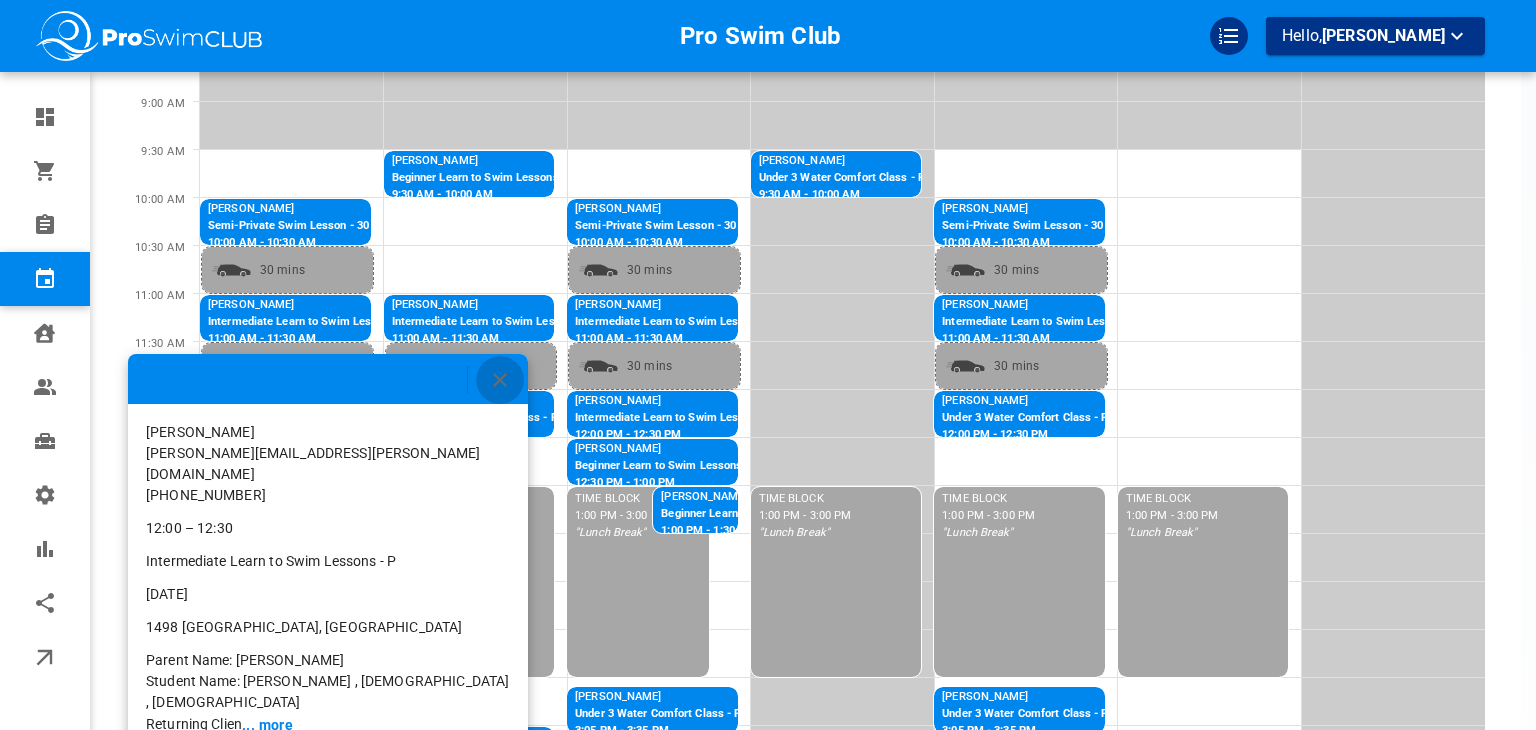 click at bounding box center (500, 380) 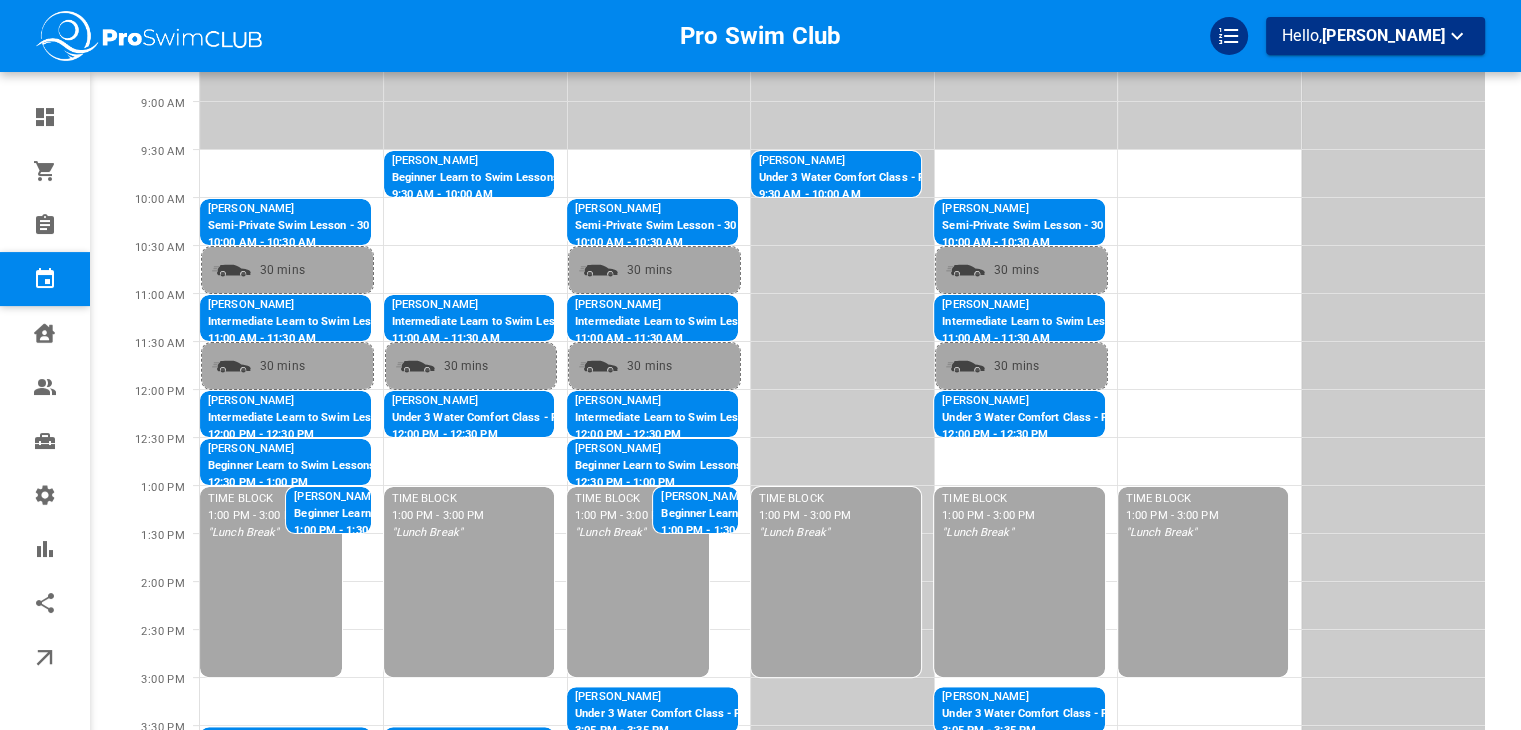 scroll, scrollTop: 0, scrollLeft: 0, axis: both 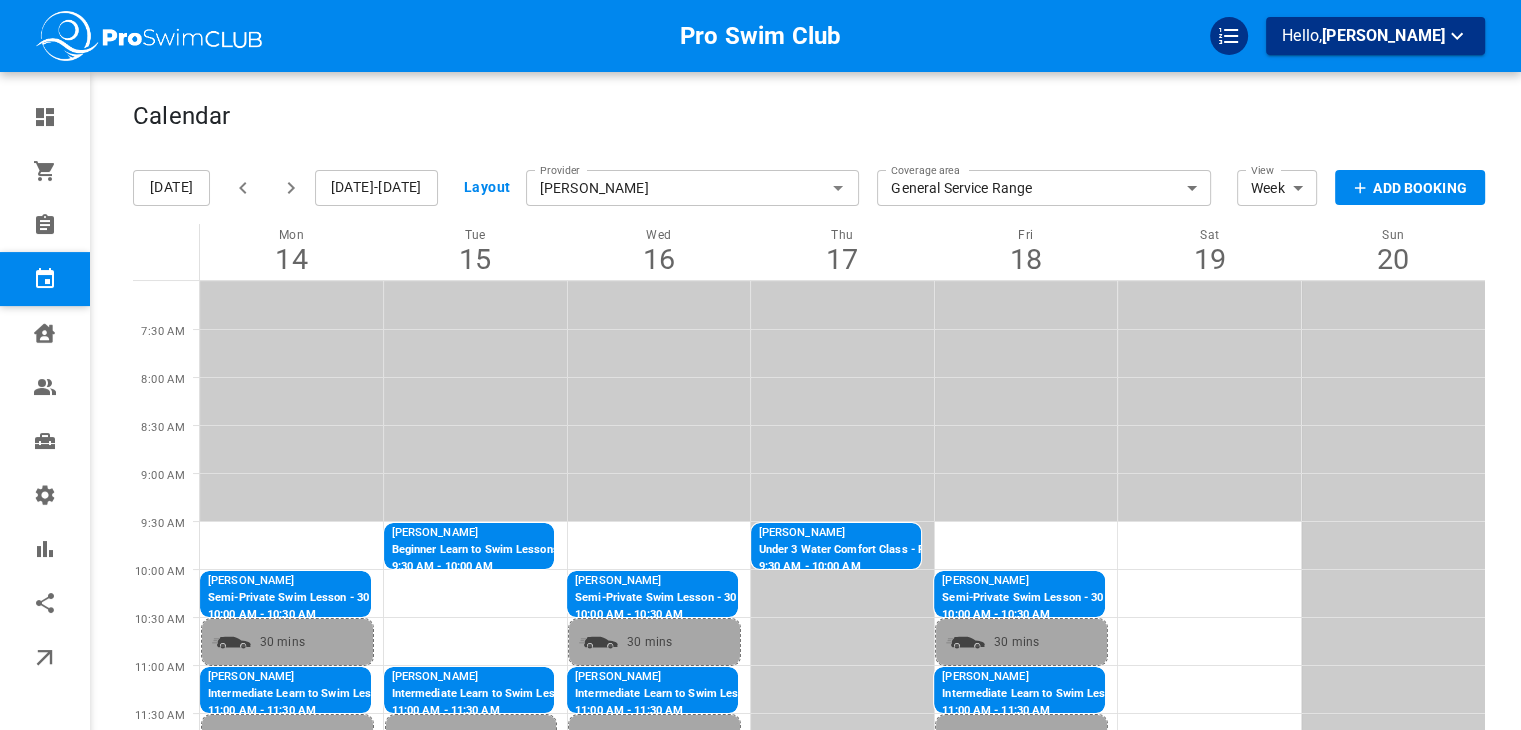 click on "Lexi Hardy" at bounding box center (693, 188) 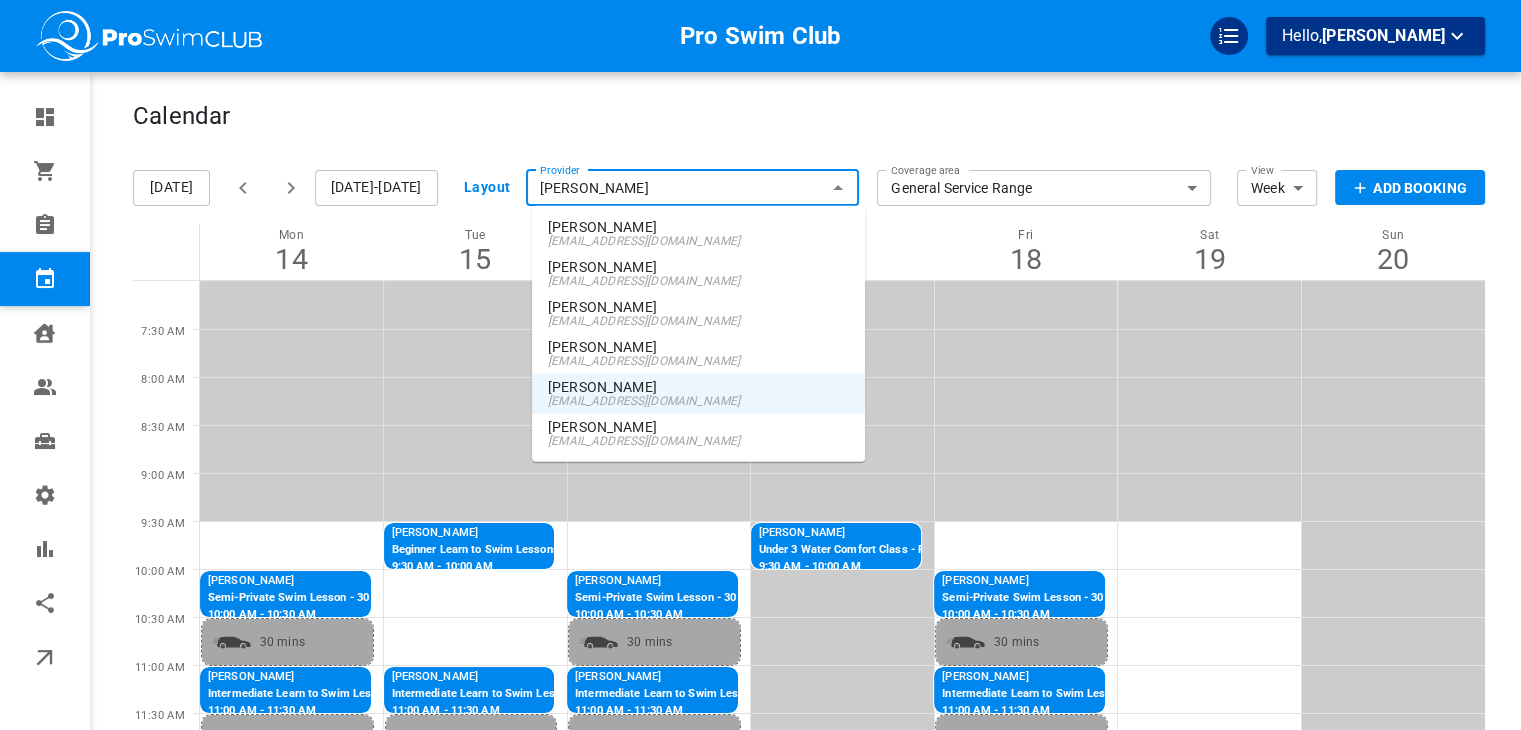 click on "info+marketbox@proswimclub.com" at bounding box center (698, 241) 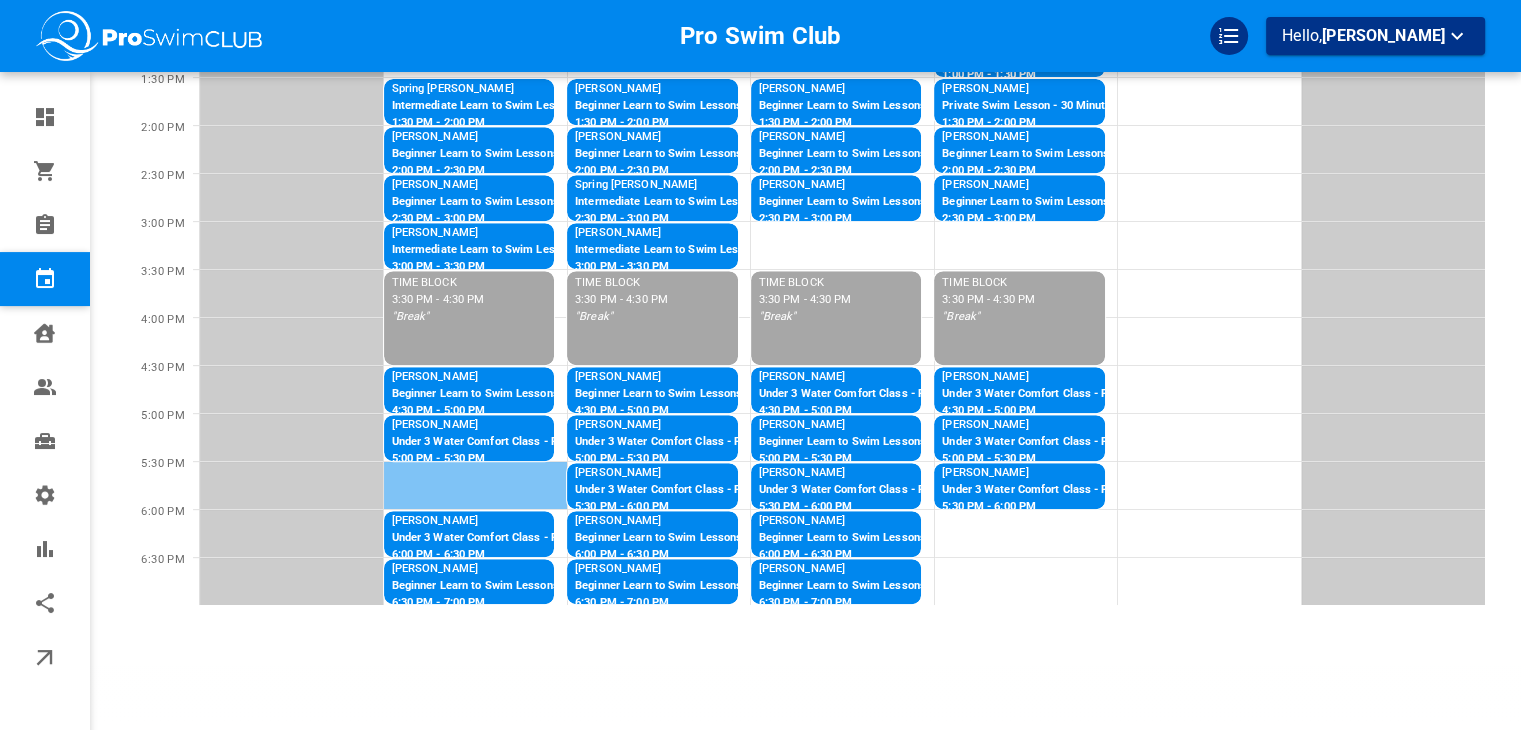 scroll, scrollTop: 0, scrollLeft: 0, axis: both 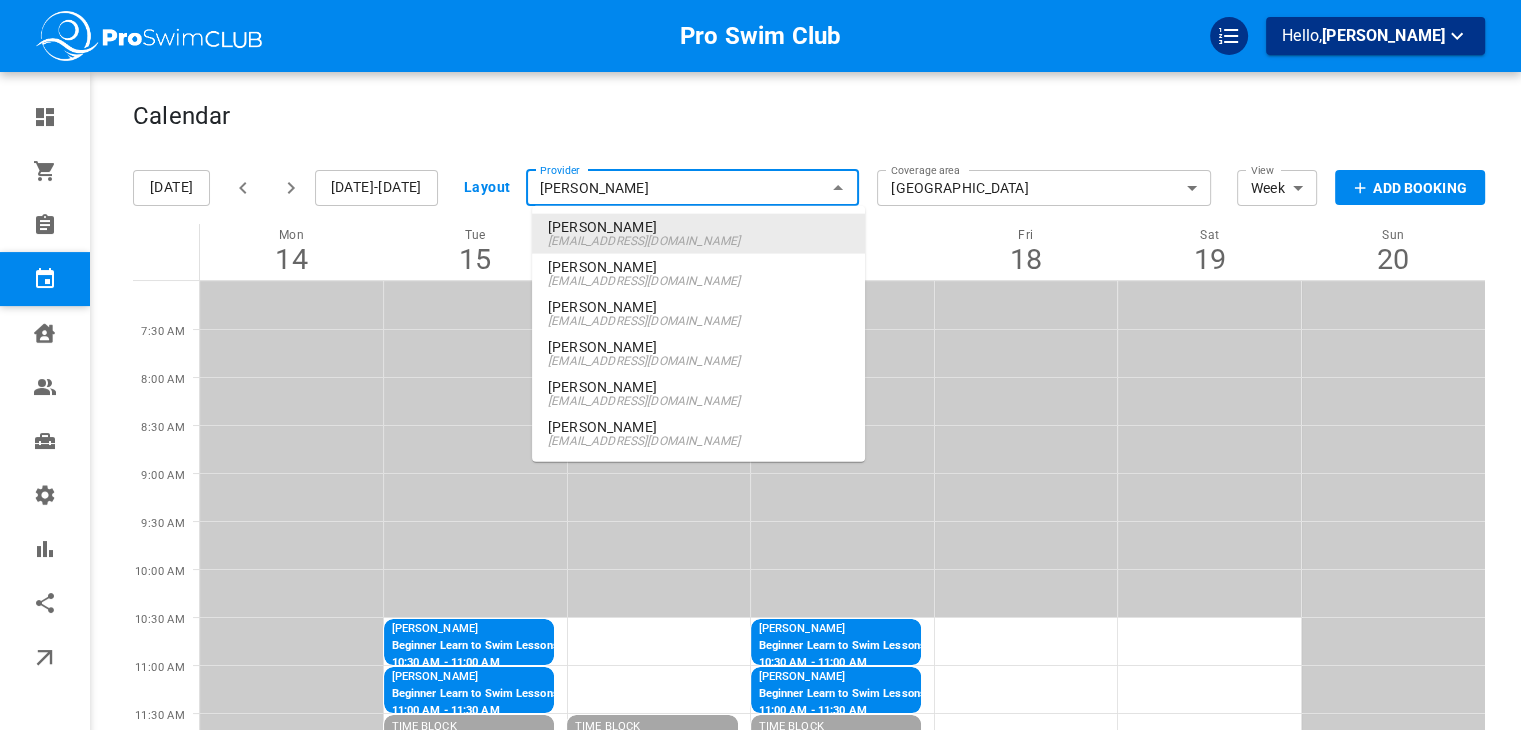 click on "[PERSON_NAME]" at bounding box center (693, 188) 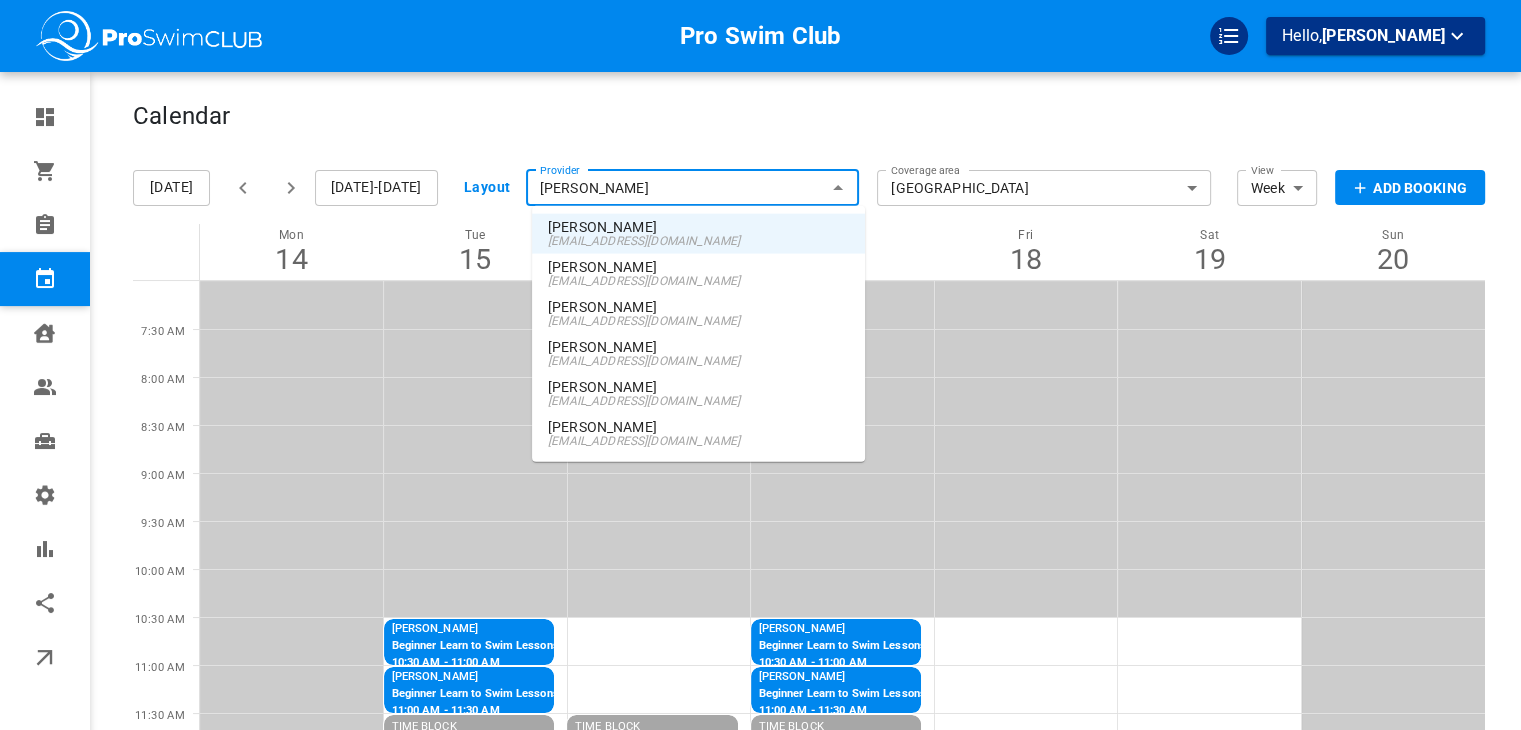click on "chloechristinetrosper@gmail.com" at bounding box center (698, 281) 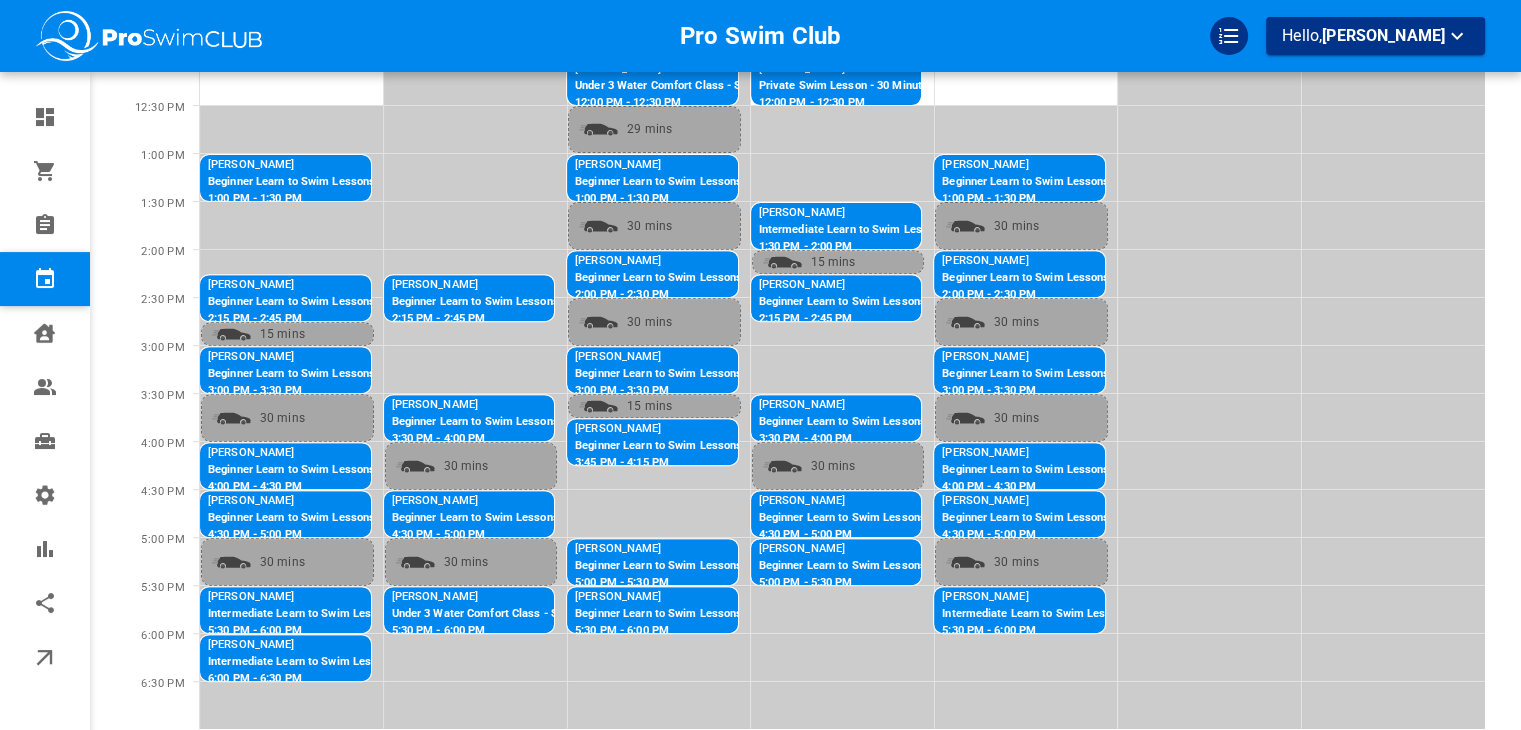 scroll, scrollTop: 704, scrollLeft: 0, axis: vertical 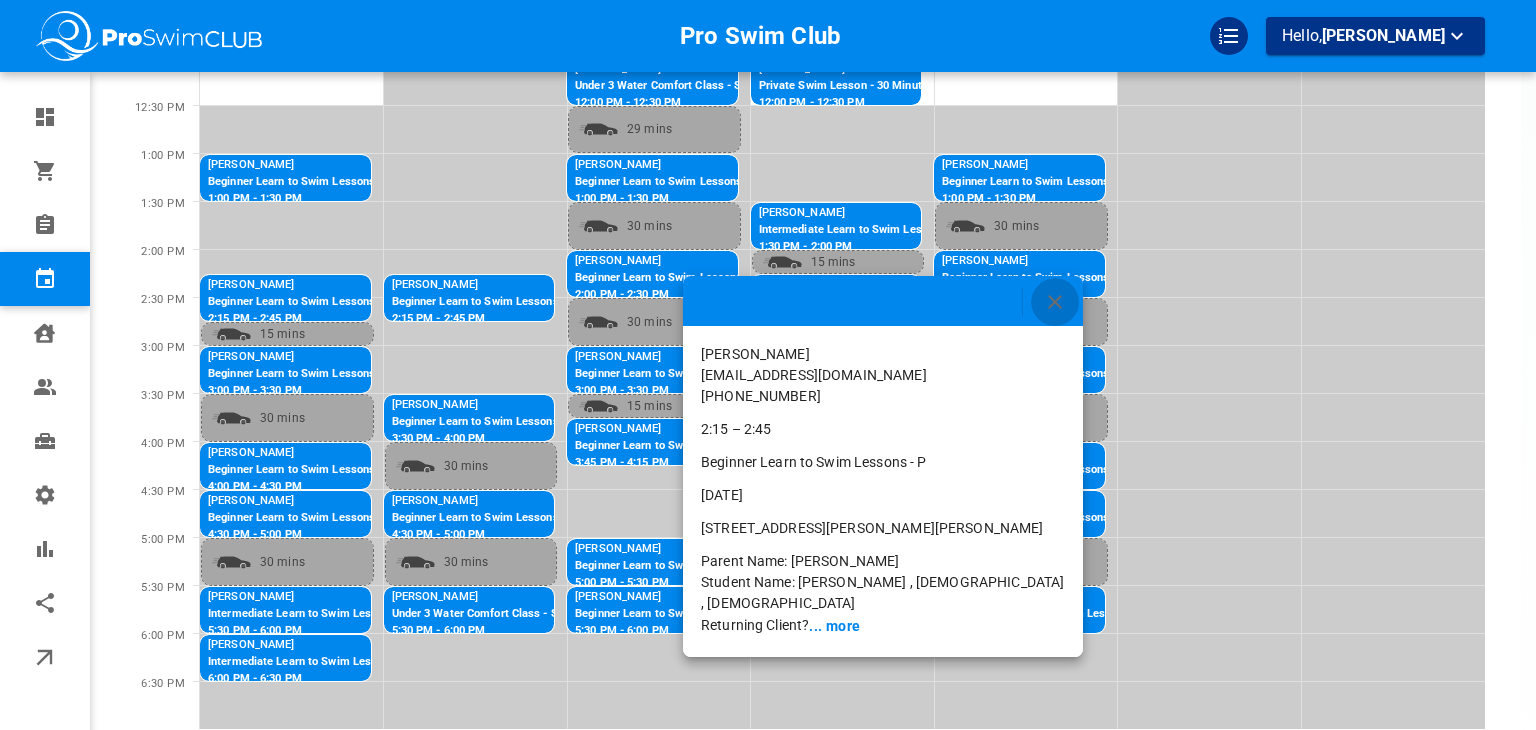 click 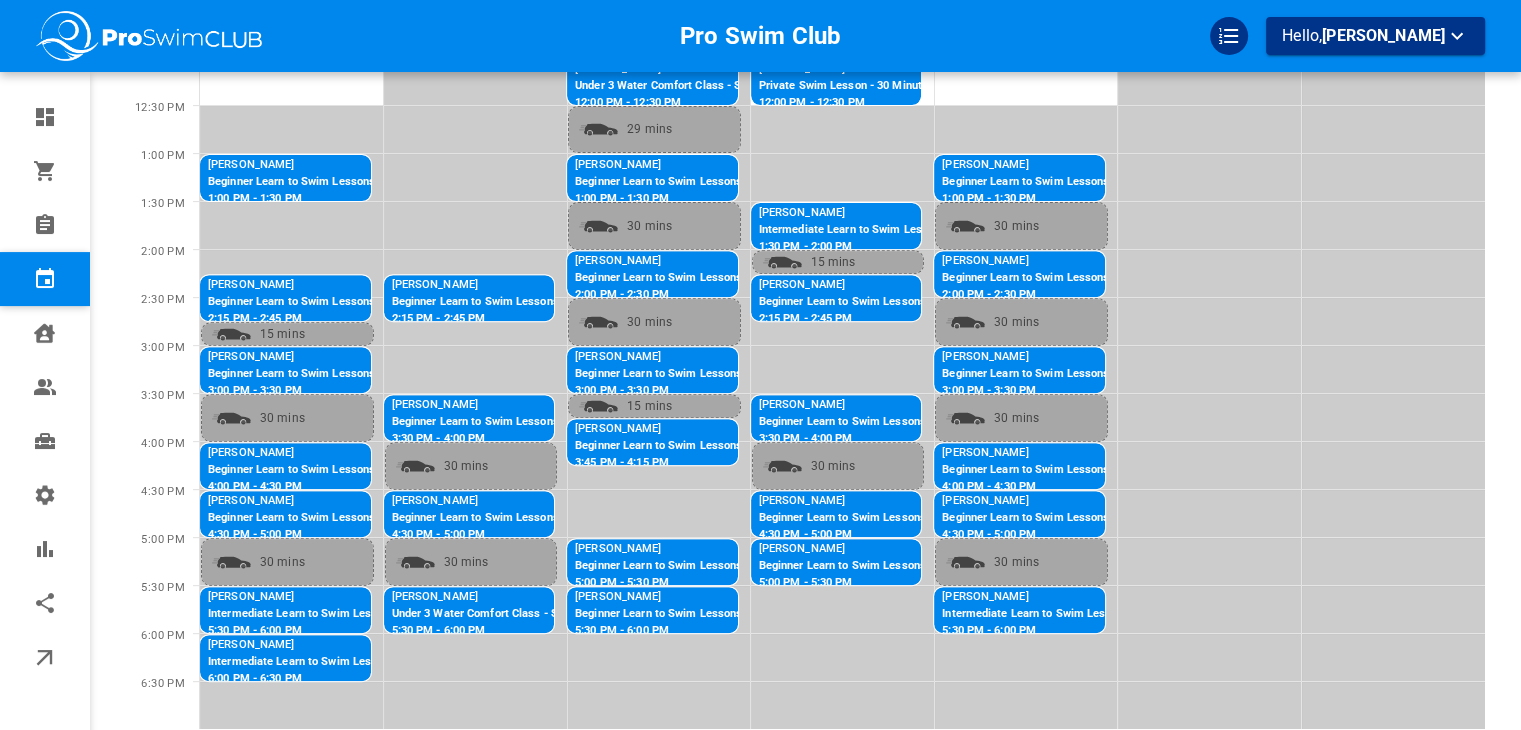 click on "Beginner Learn to Swim Lessons - P" at bounding box center (895, 302) 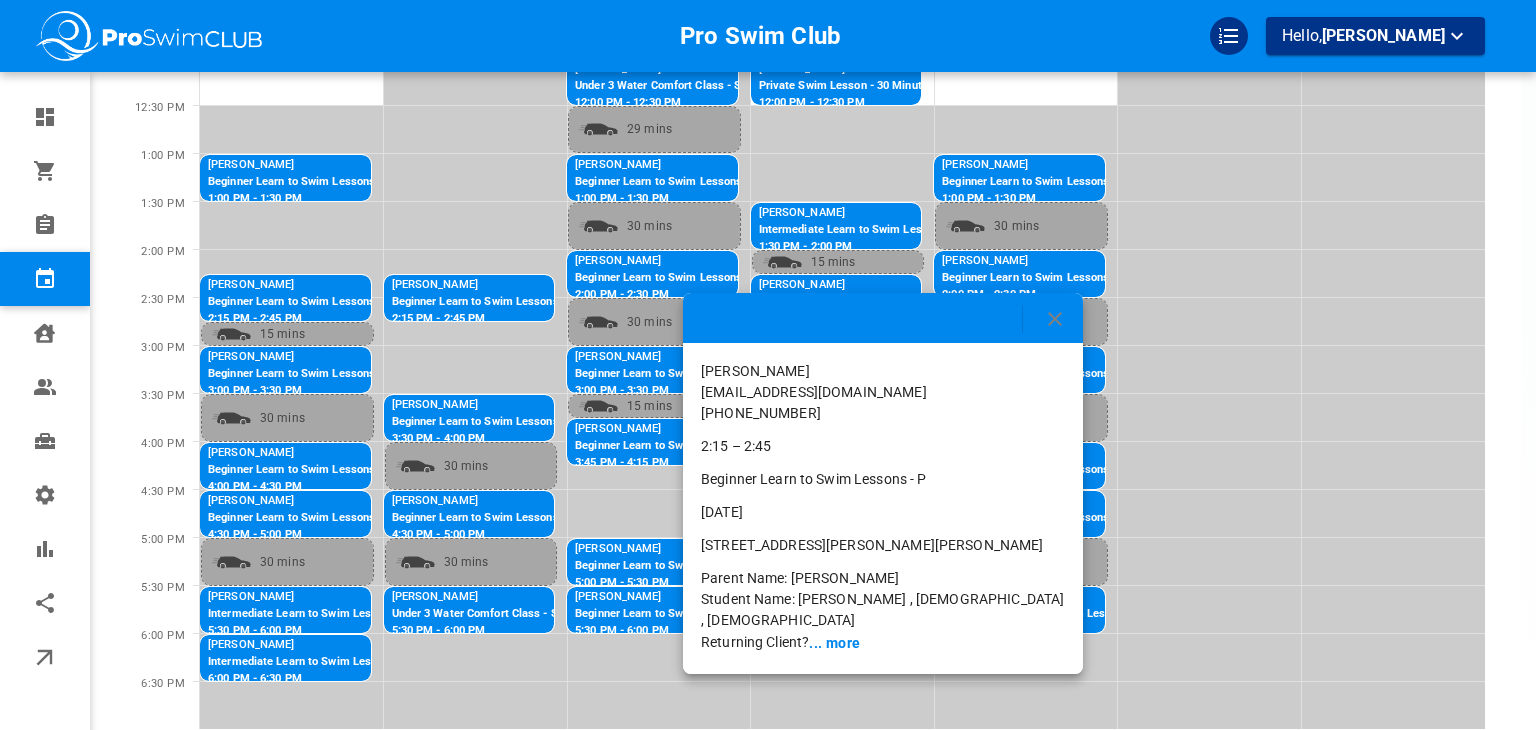 click 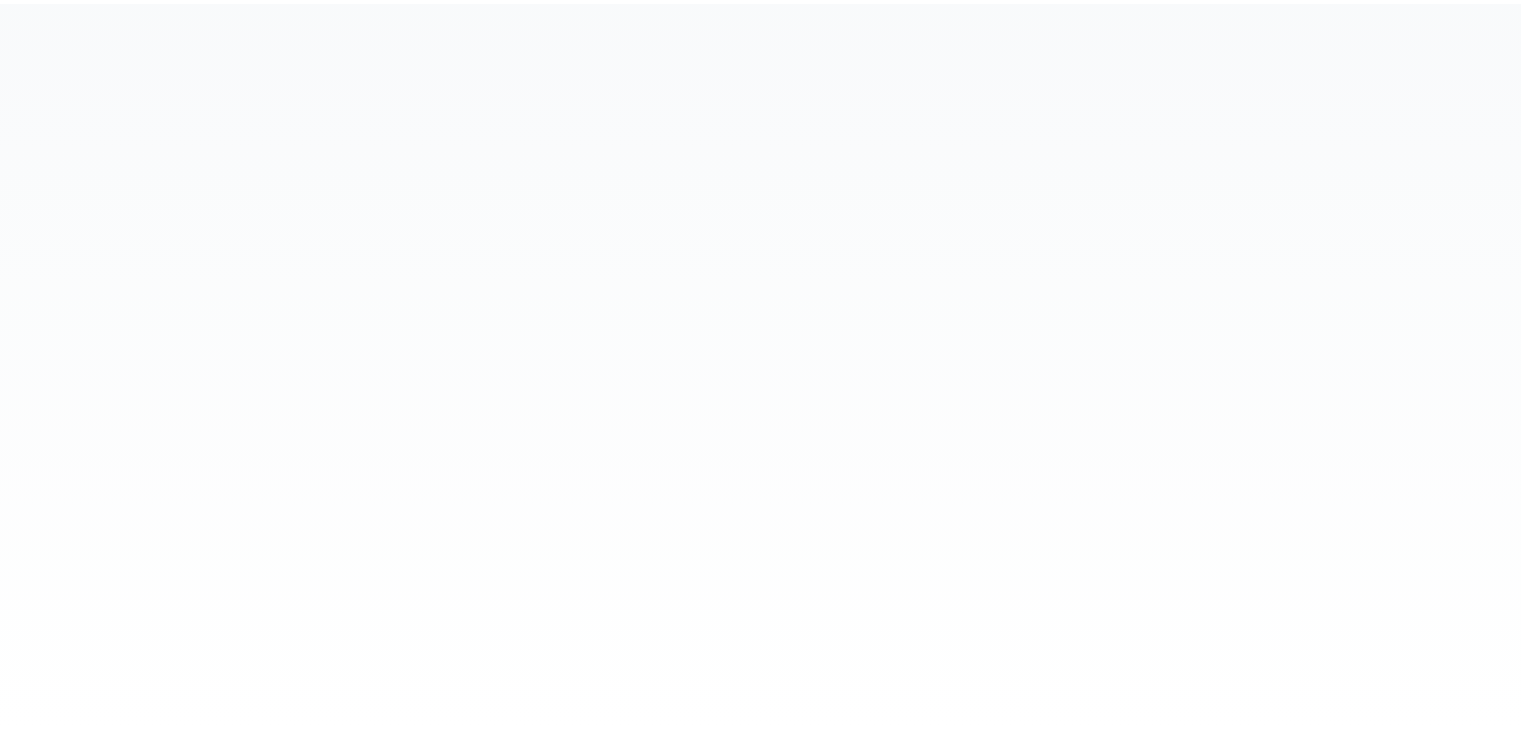 scroll, scrollTop: 0, scrollLeft: 0, axis: both 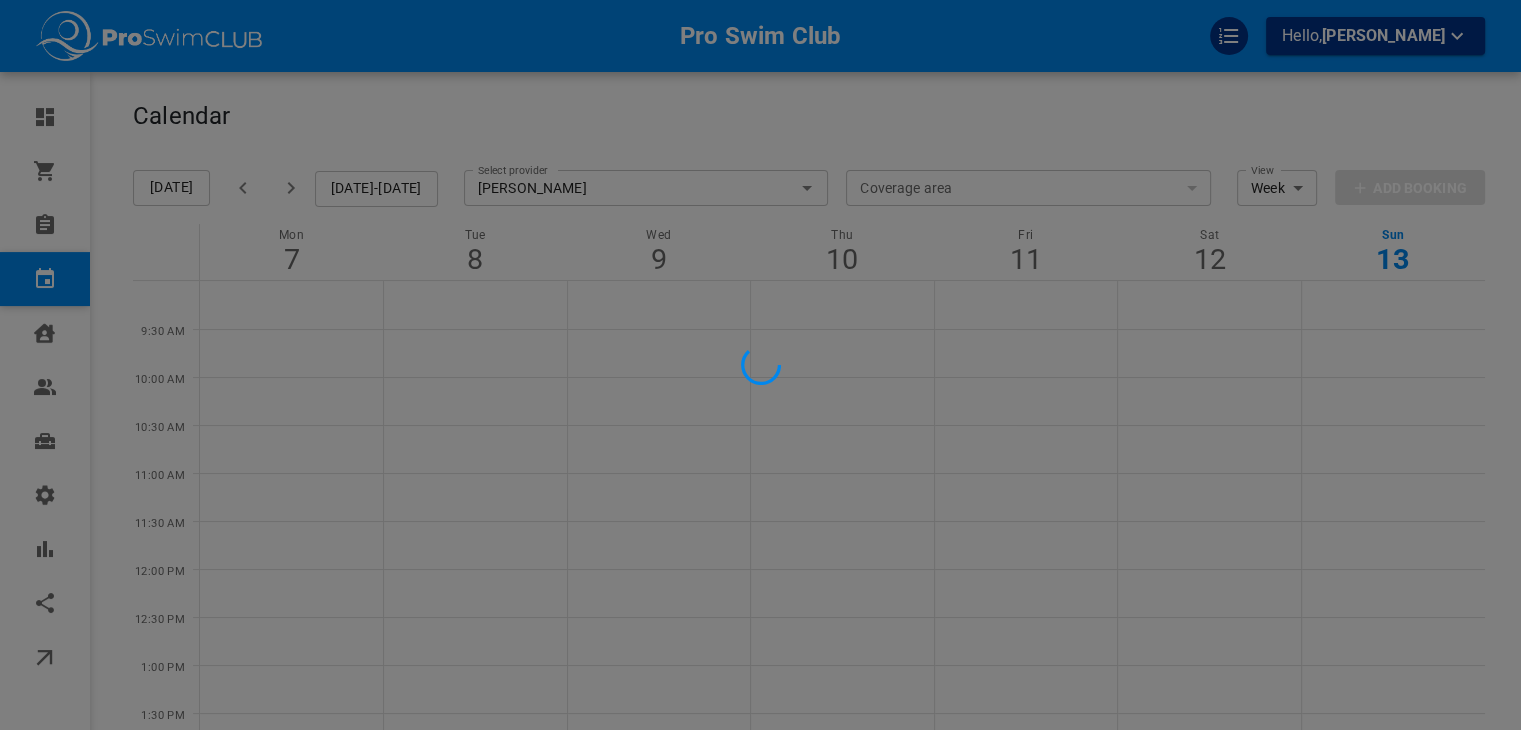 click at bounding box center (760, 365) 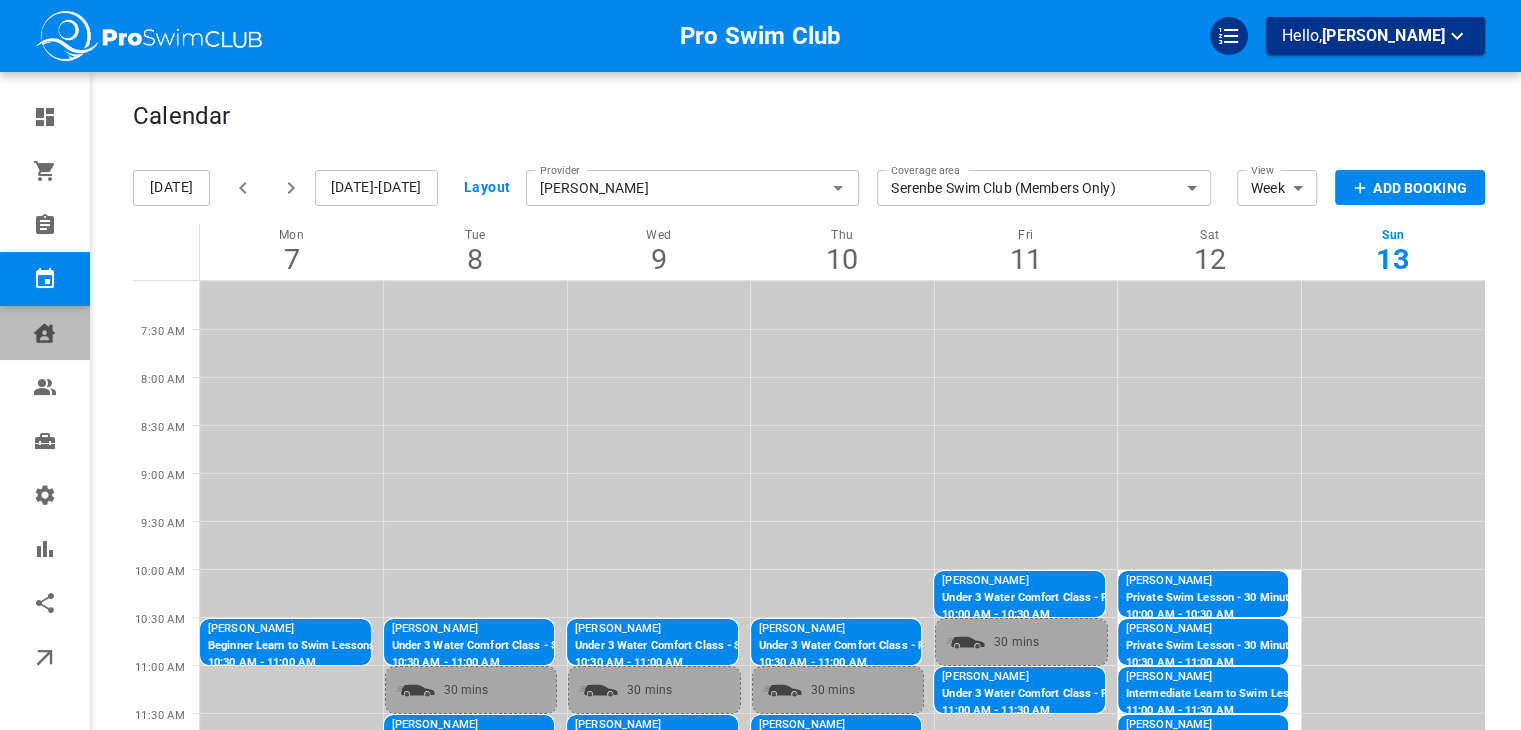 click 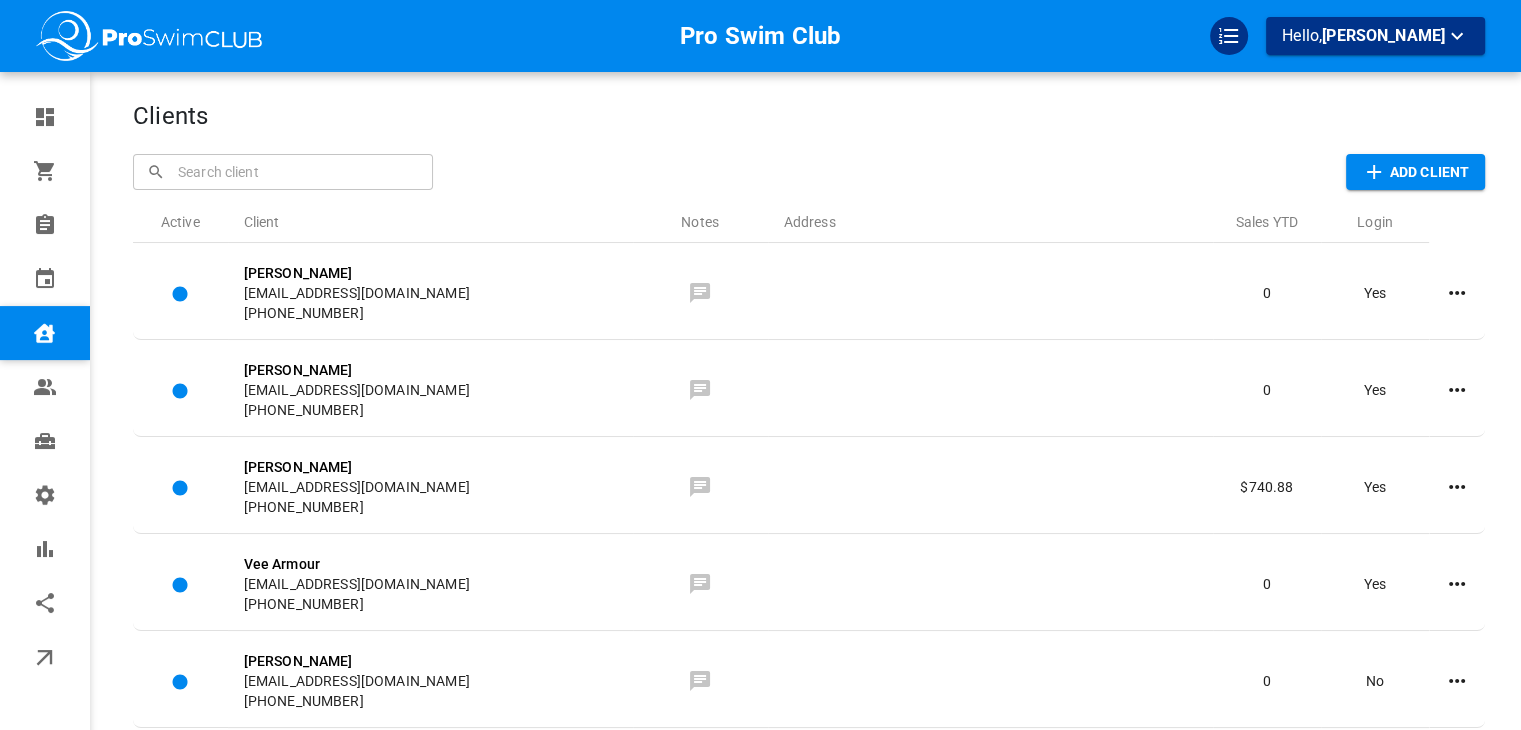 click at bounding box center [283, 171] 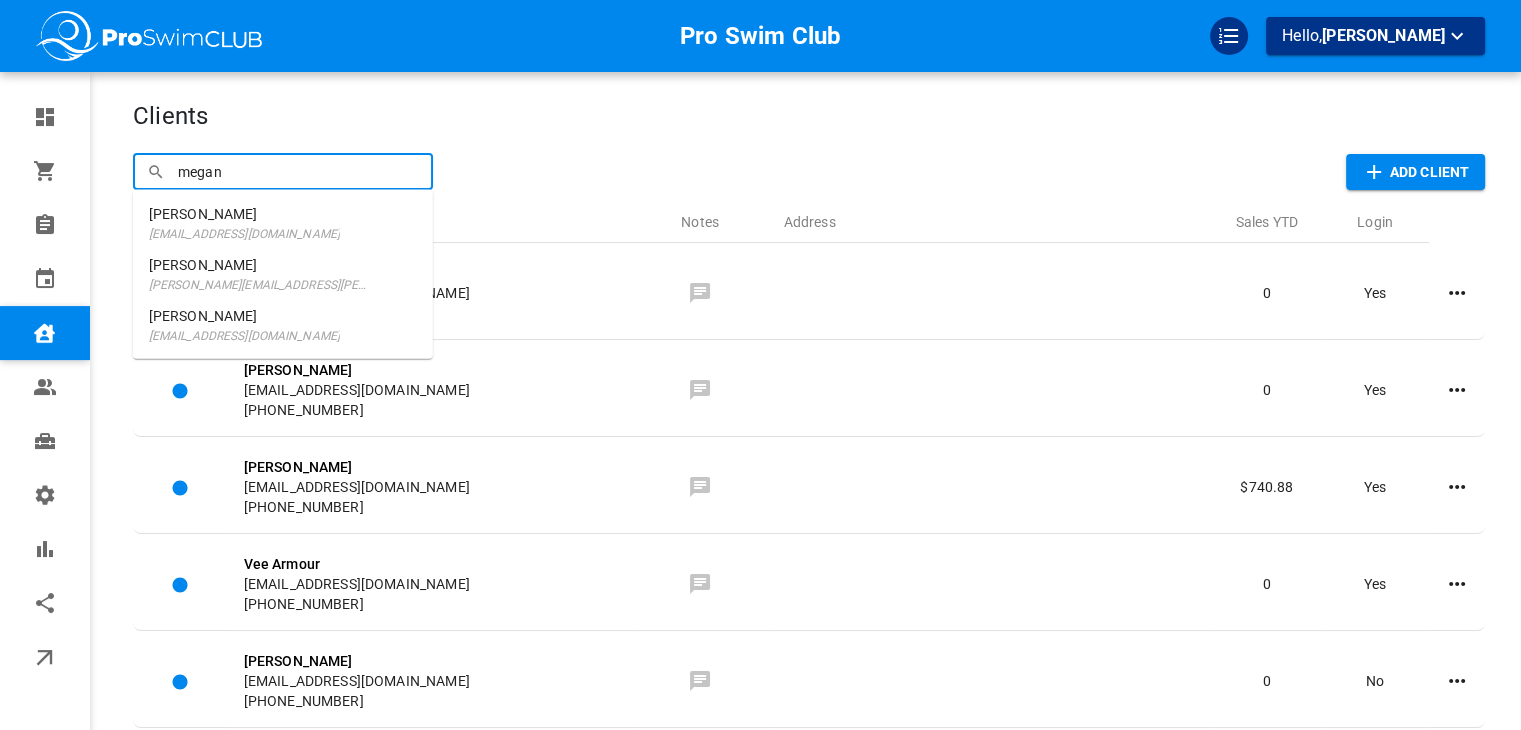 click on "[PERSON_NAME]" at bounding box center [258, 265] 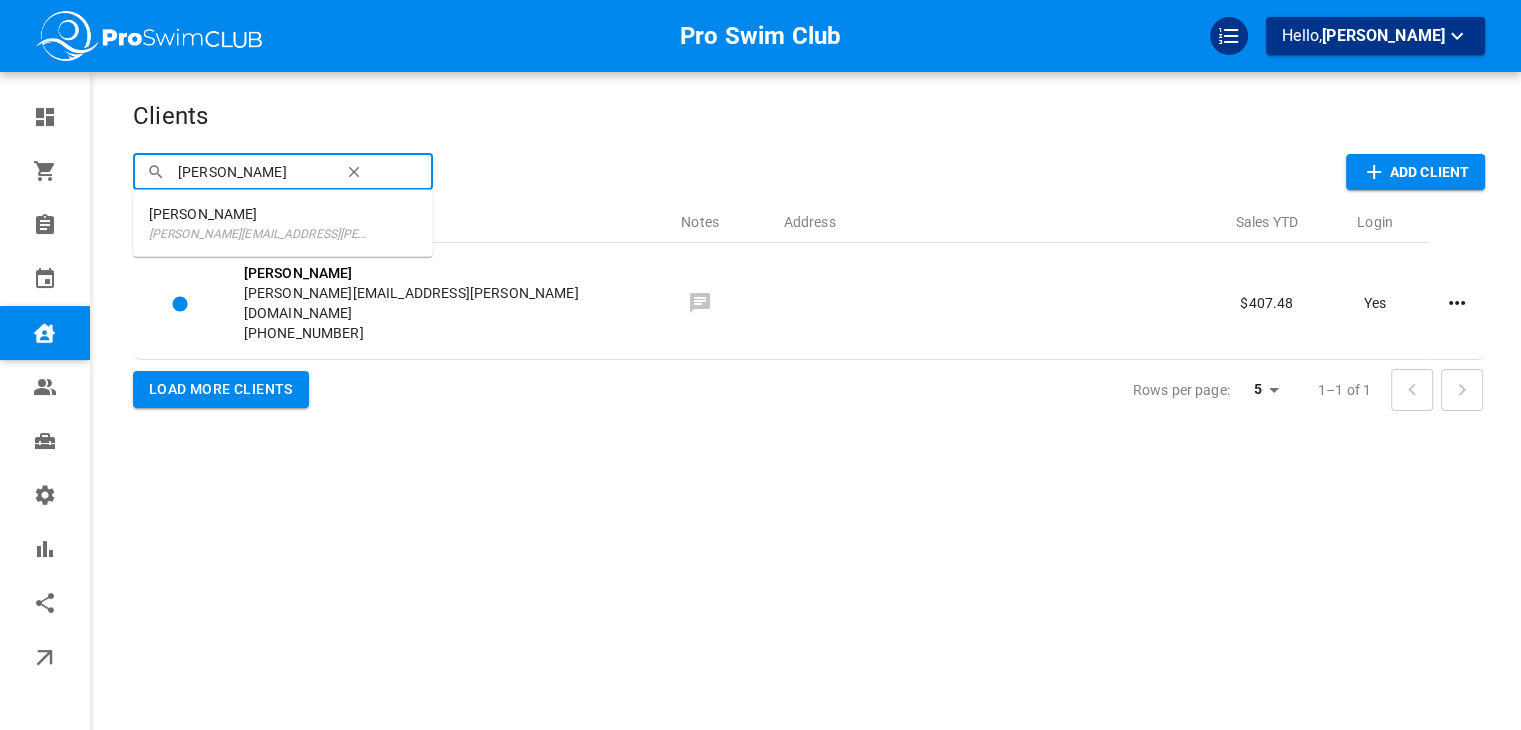 click on "[PERSON_NAME]" at bounding box center [252, 171] 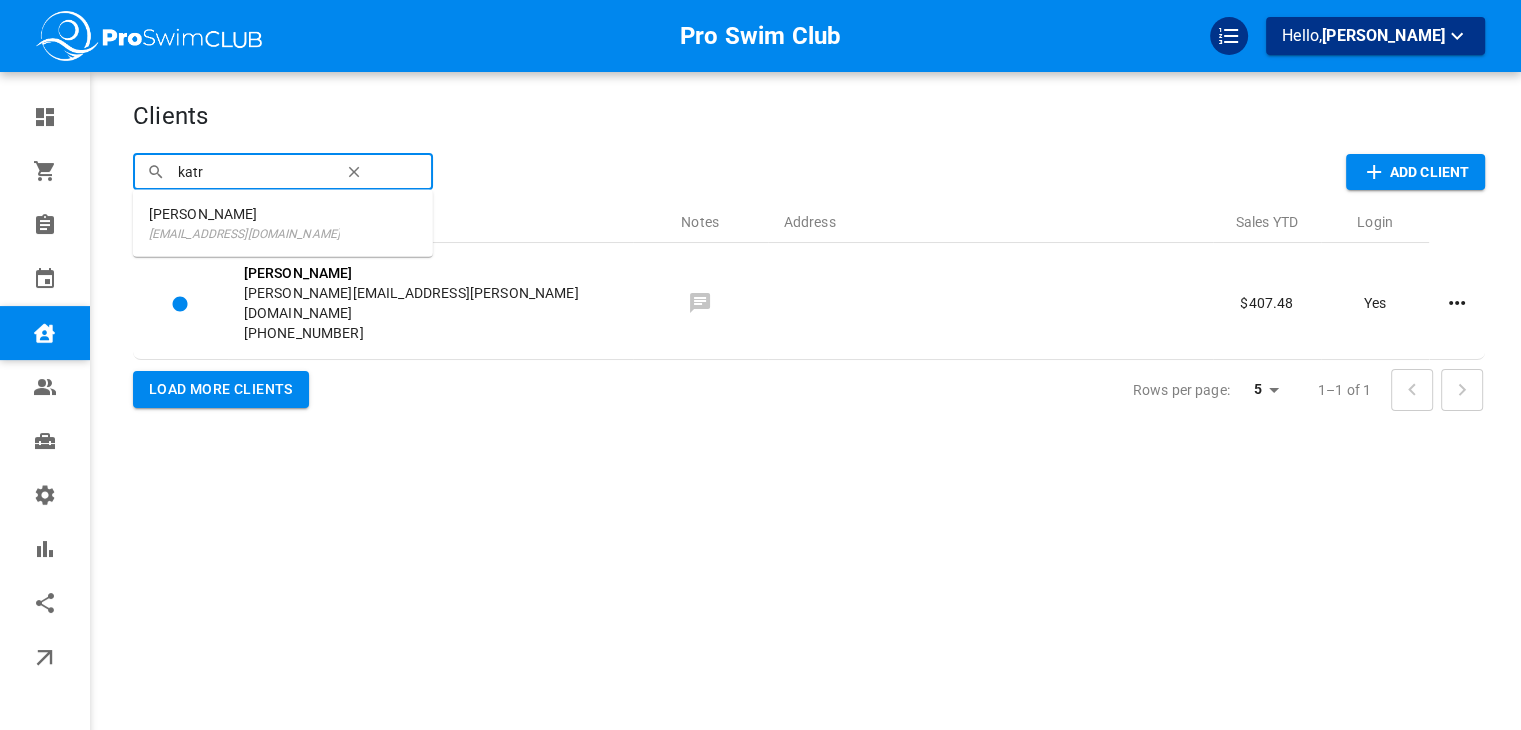 click on "[PERSON_NAME]" at bounding box center (244, 214) 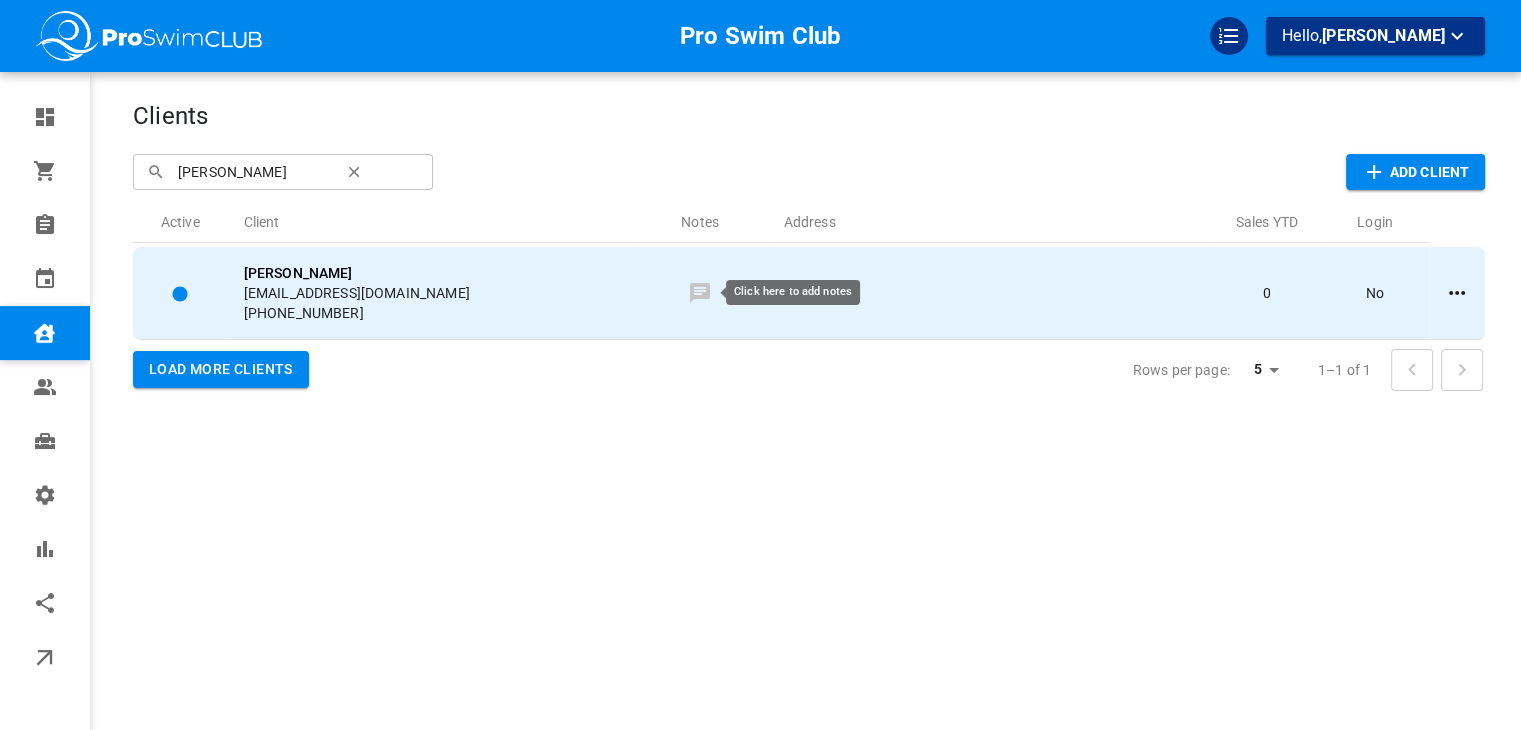 click 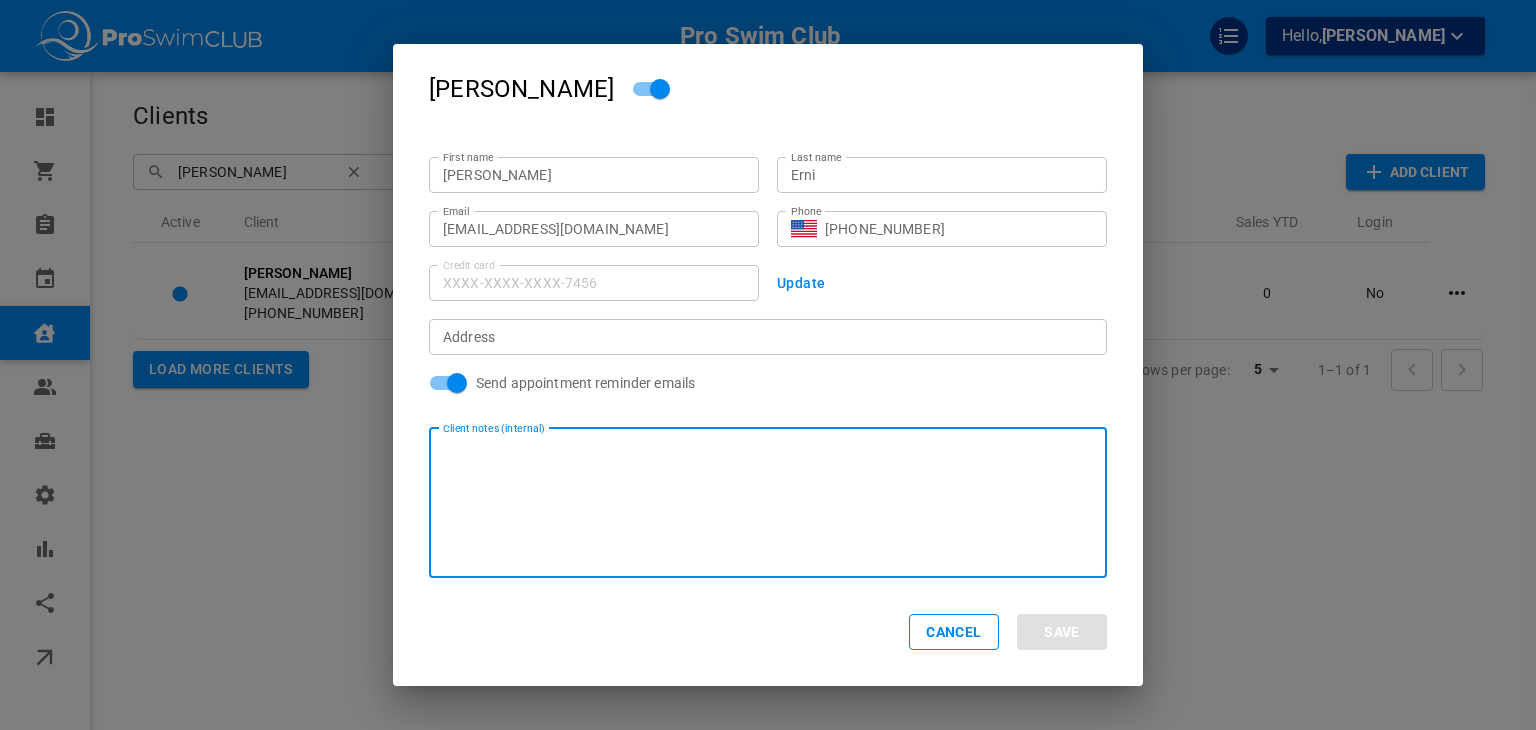click on "Cancel" at bounding box center [954, 632] 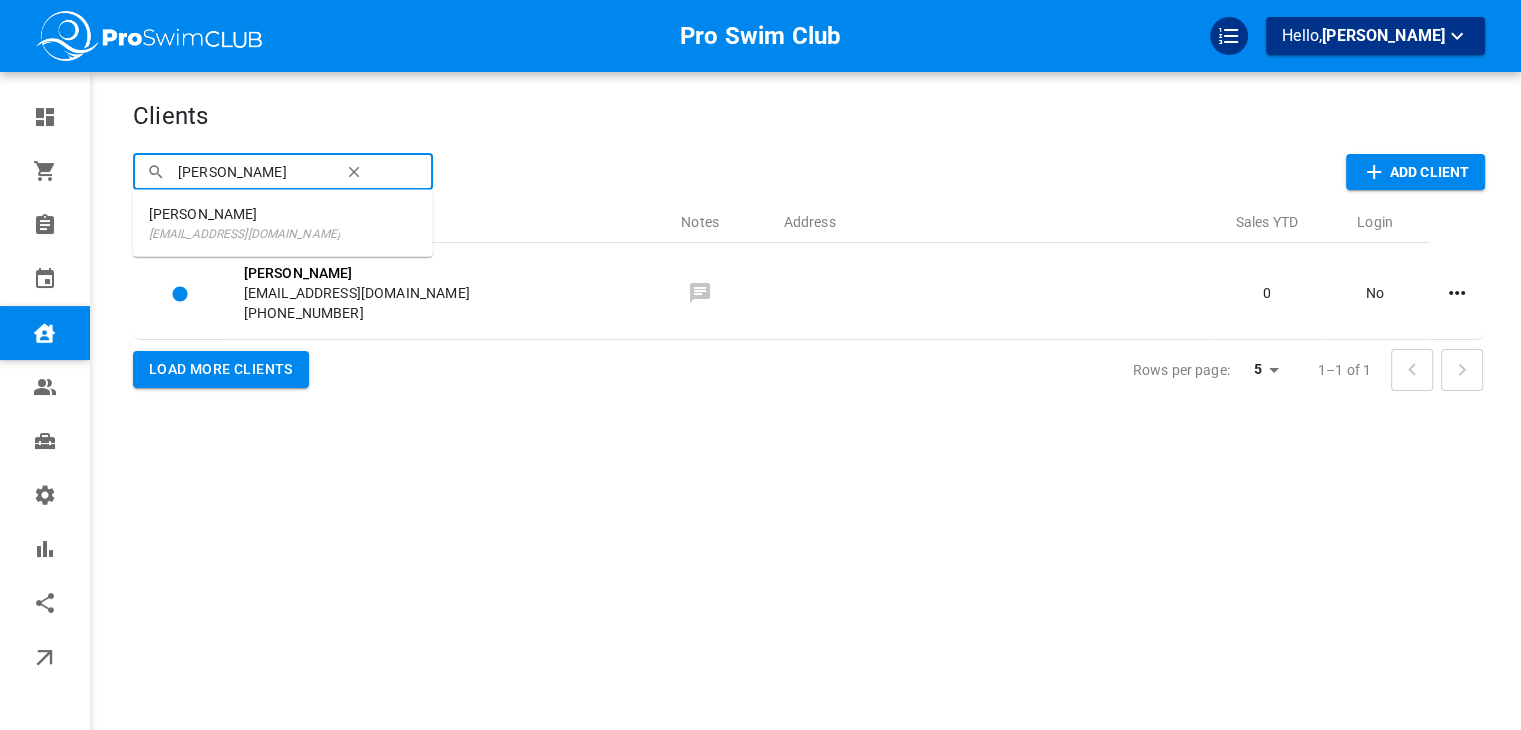 click on "[PERSON_NAME]" at bounding box center [252, 171] 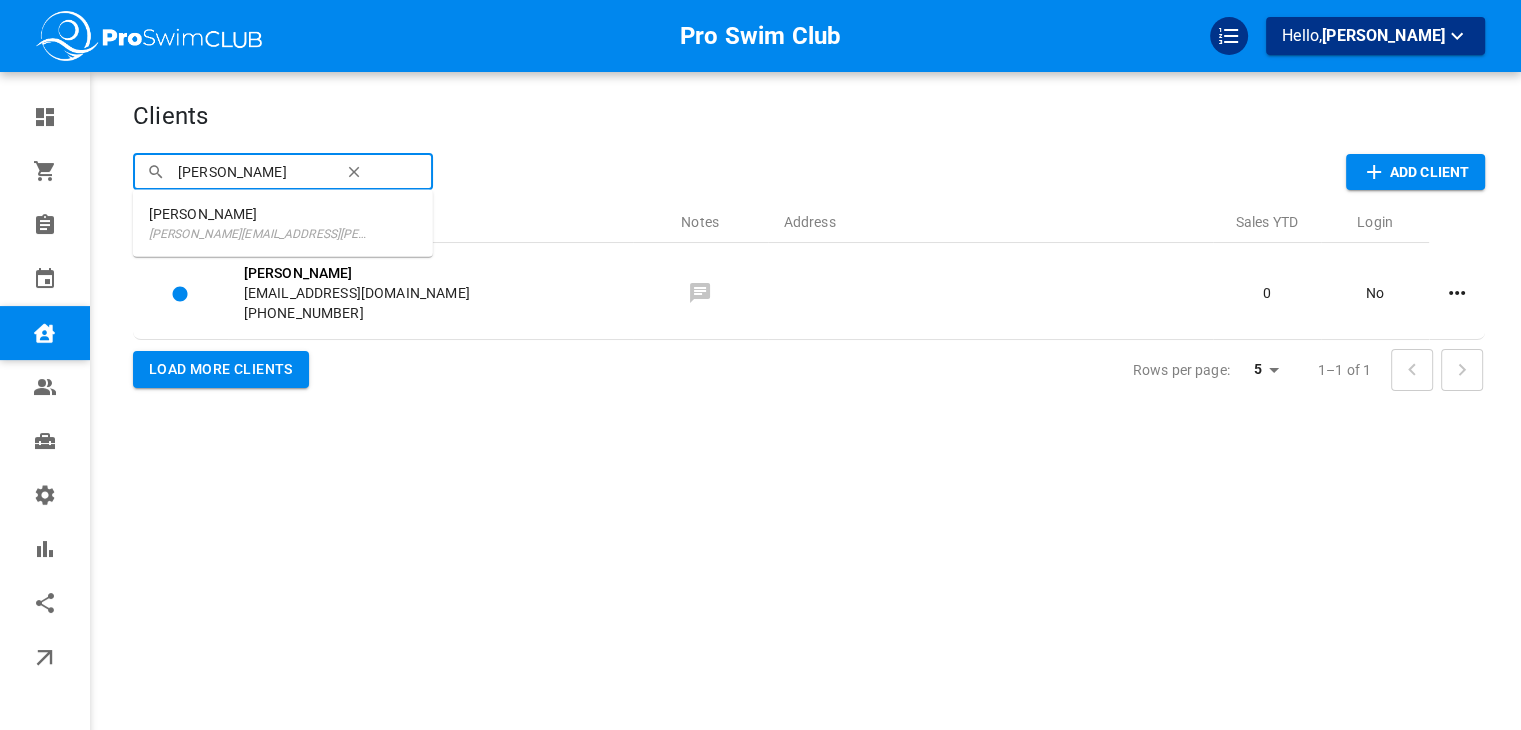 click on "[PERSON_NAME][EMAIL_ADDRESS][PERSON_NAME][DOMAIN_NAME]" at bounding box center (258, 234) 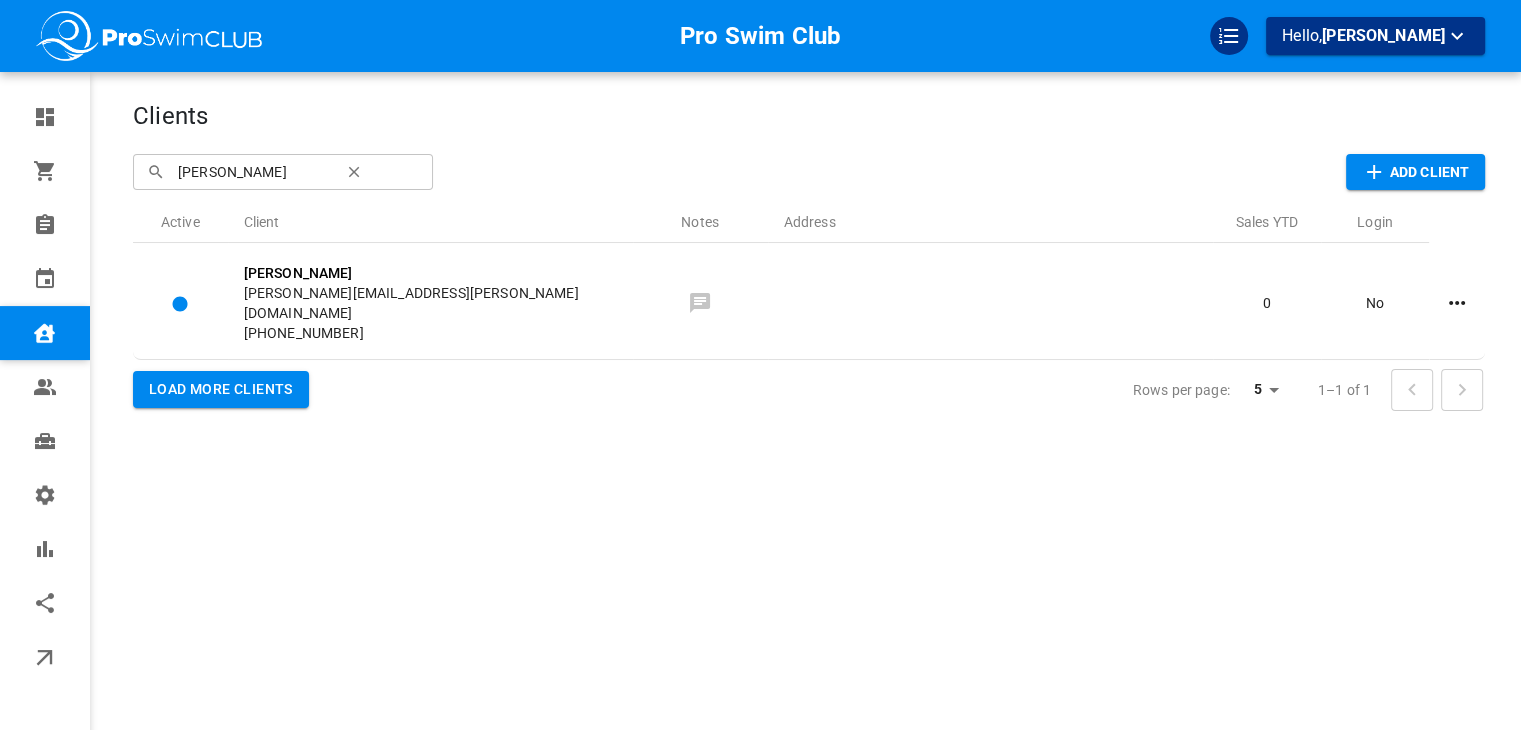 click on "[PERSON_NAME]" at bounding box center [252, 171] 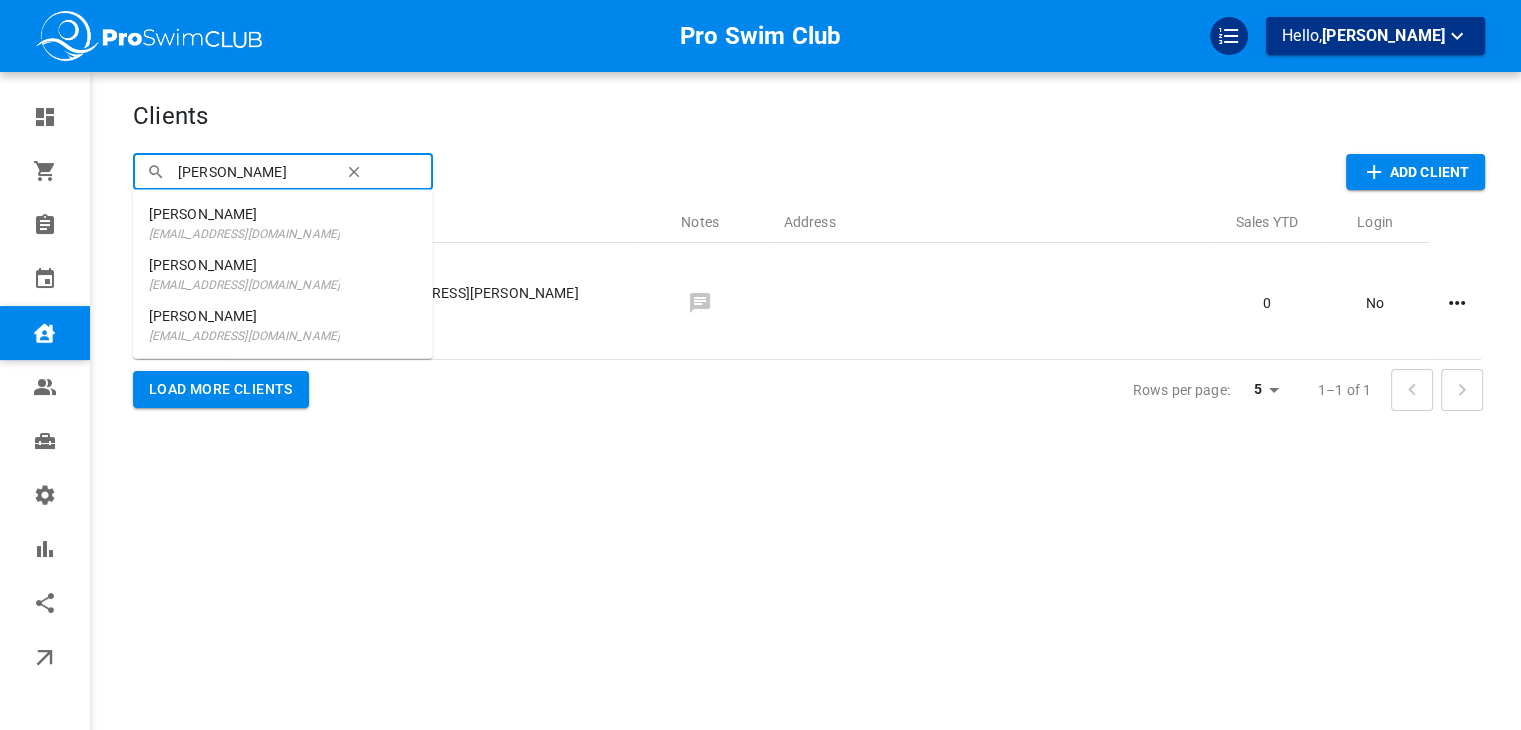 click on "[PERSON_NAME]" at bounding box center (244, 214) 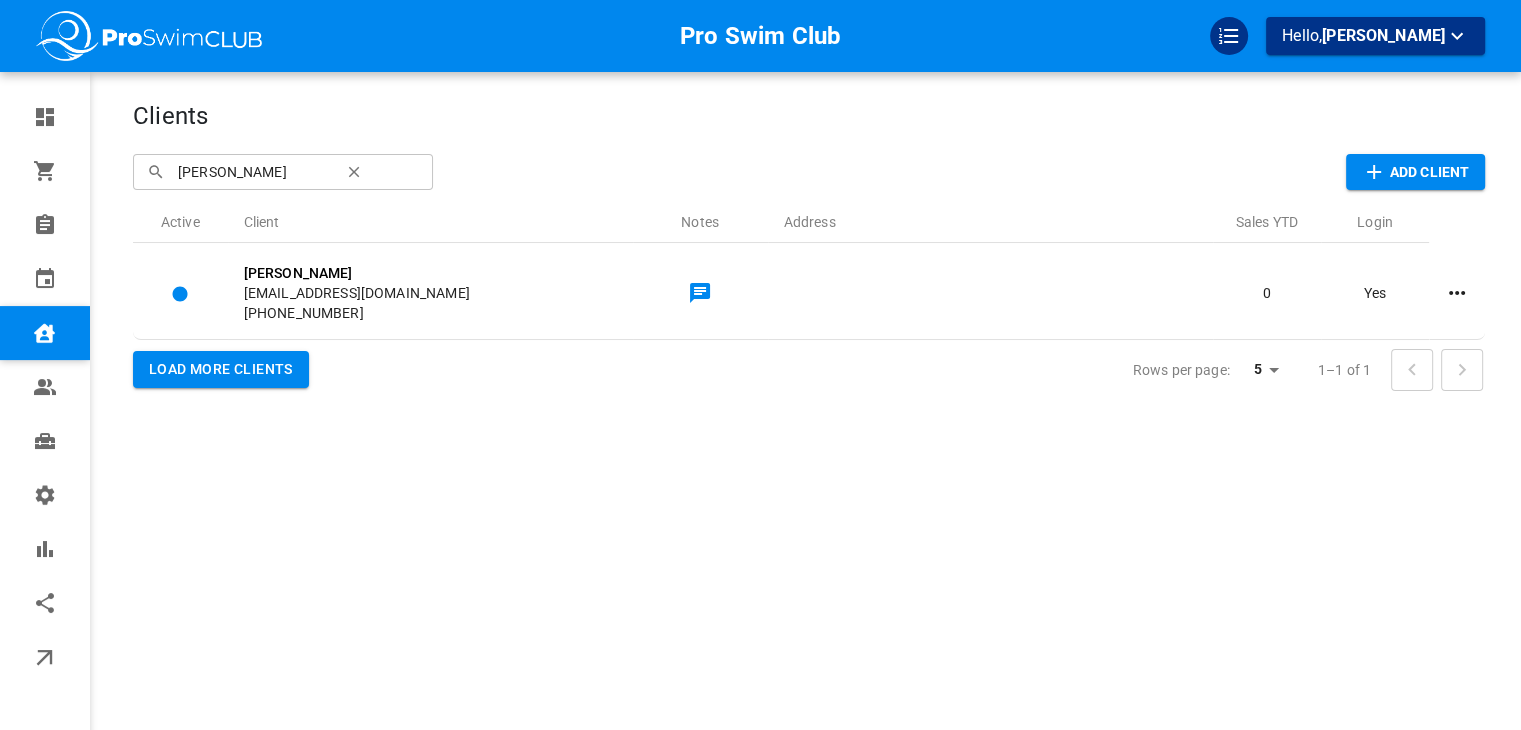 click on "[PERSON_NAME]" at bounding box center (252, 171) 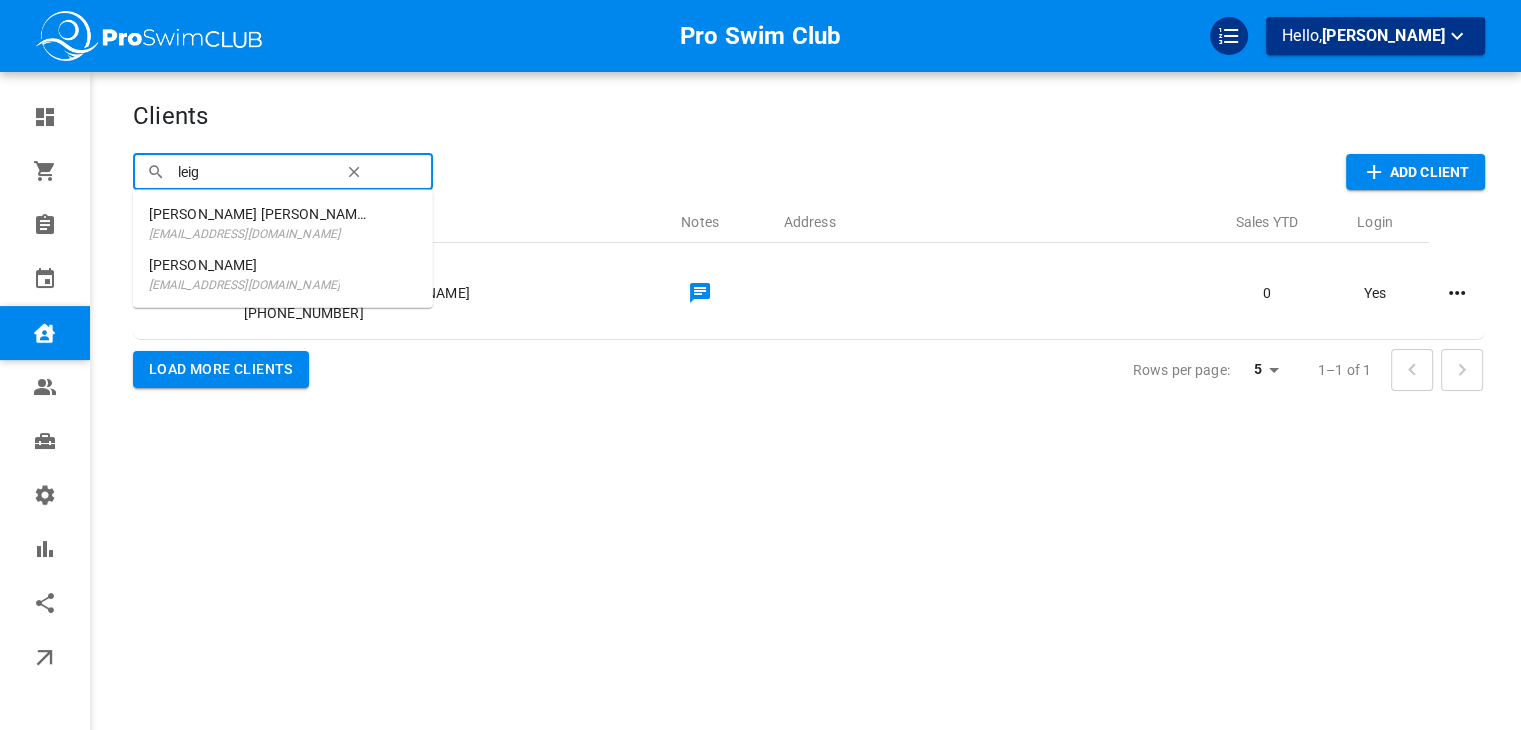 click on "[EMAIL_ADDRESS][DOMAIN_NAME]" at bounding box center (244, 285) 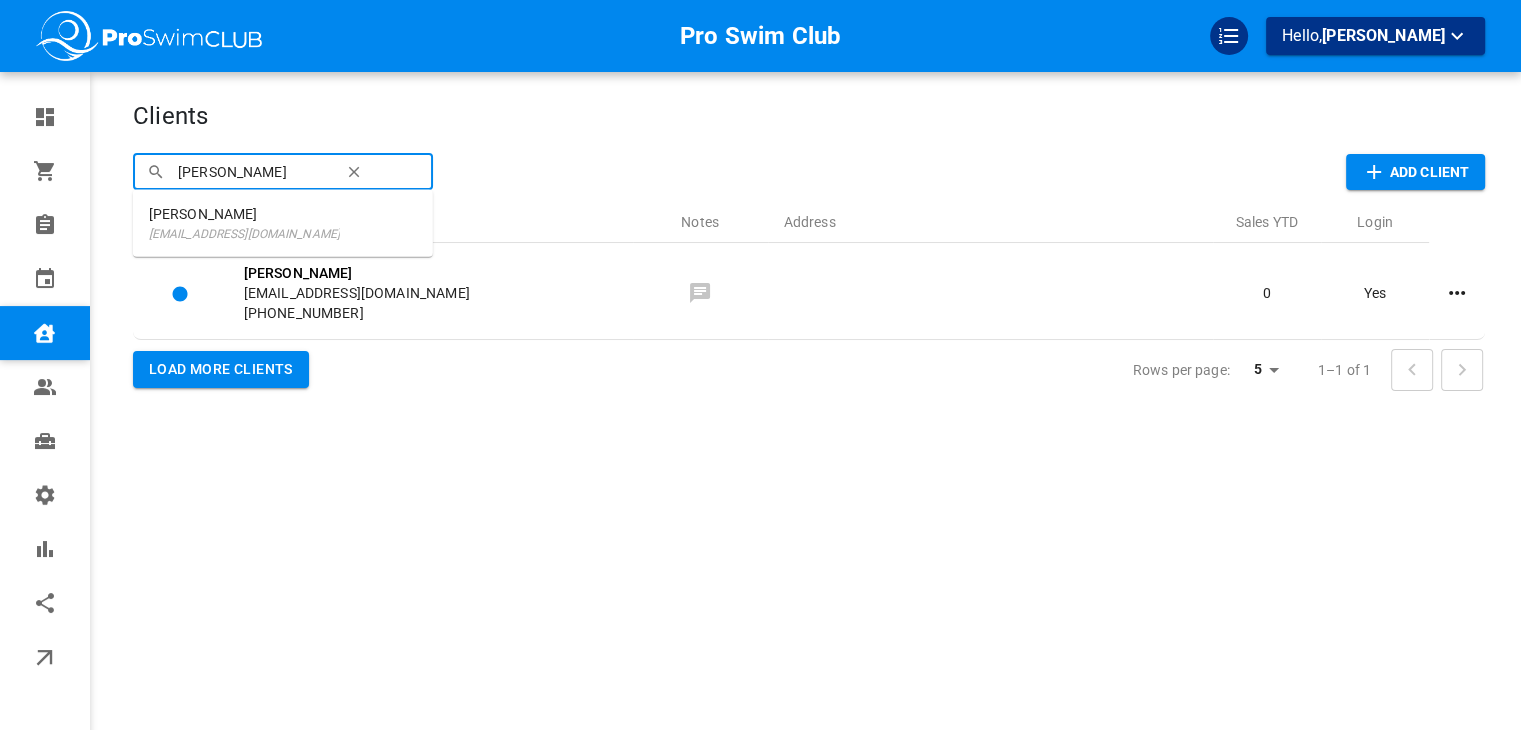 click on "[PERSON_NAME]" at bounding box center [252, 171] 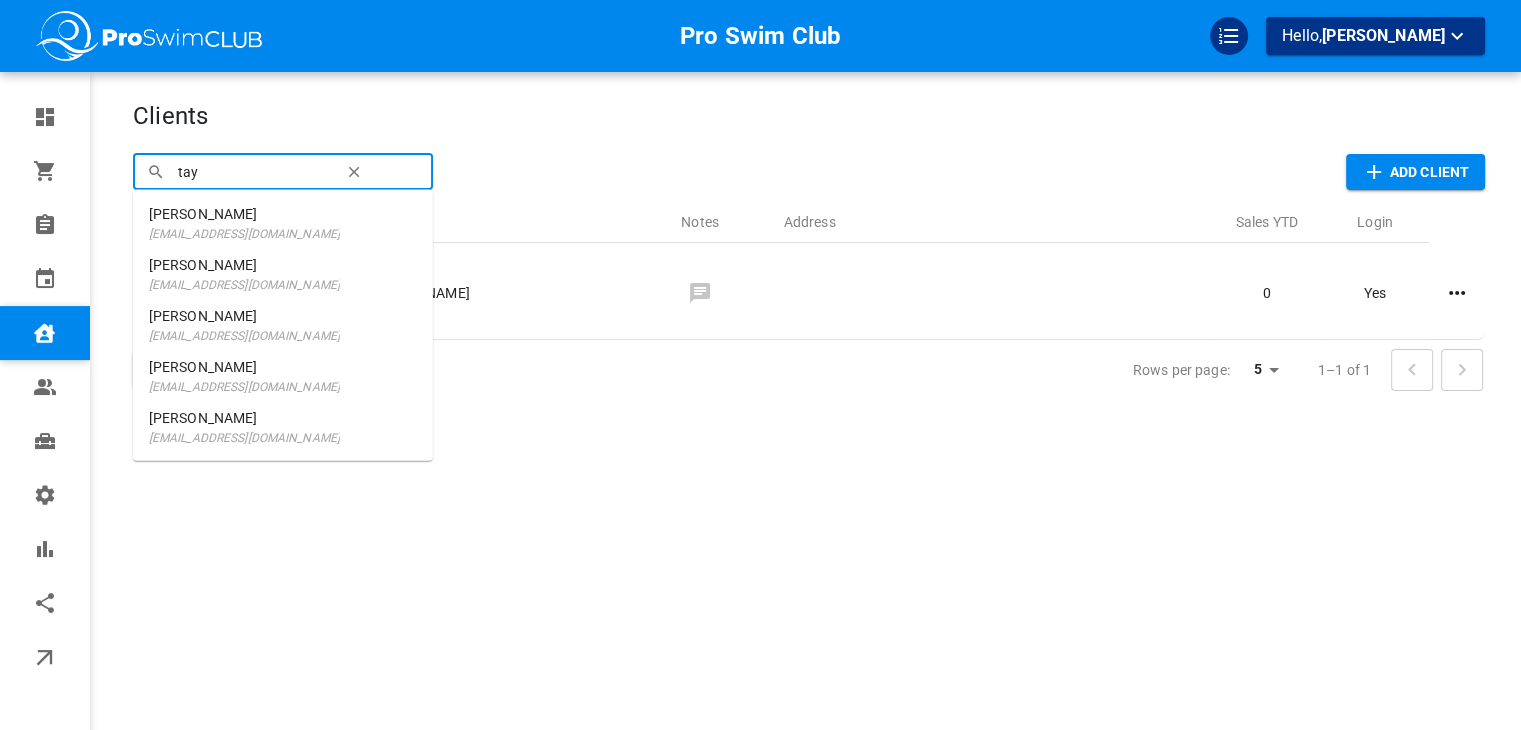click on "[PERSON_NAME]" at bounding box center [244, 265] 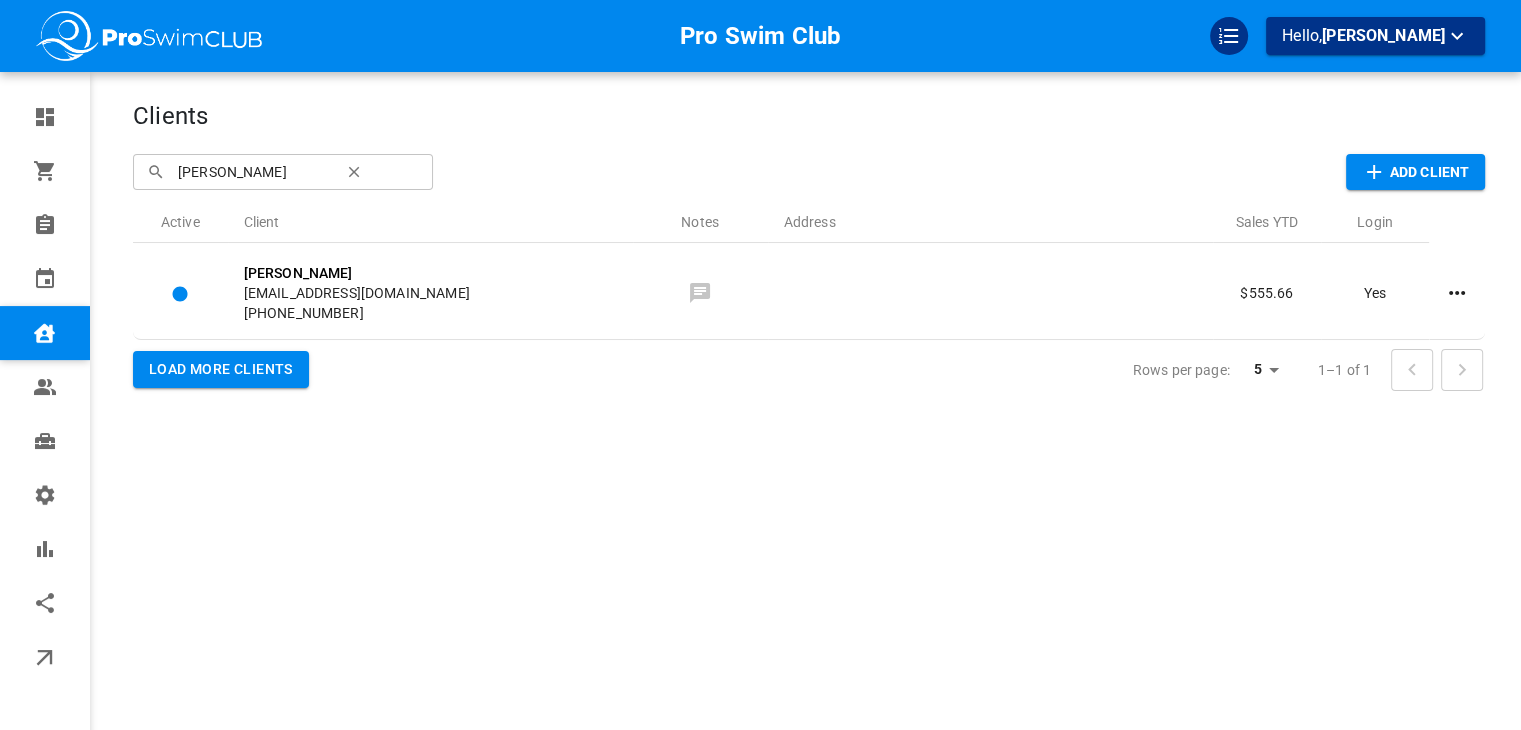 click on "[PERSON_NAME]" at bounding box center (252, 171) 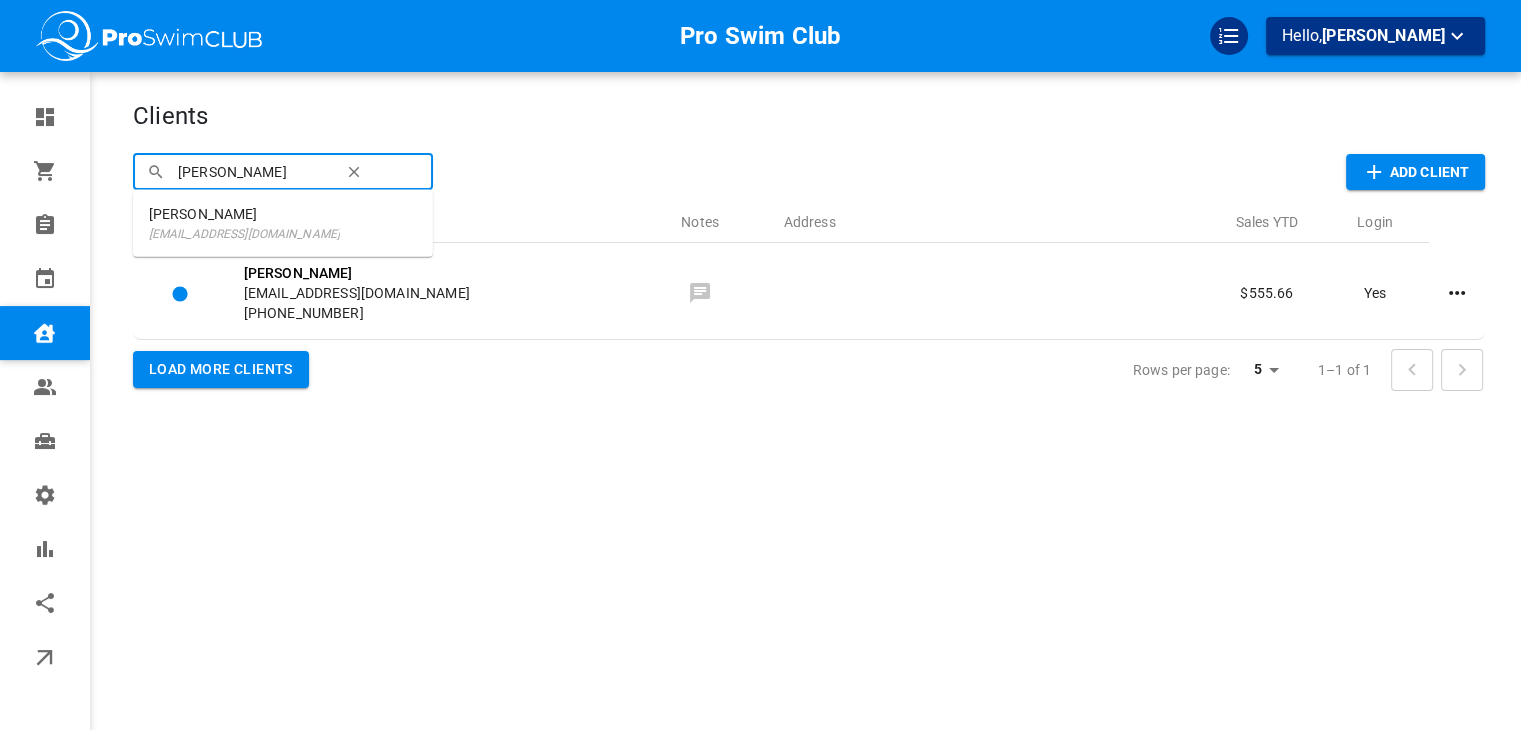 type on "l" 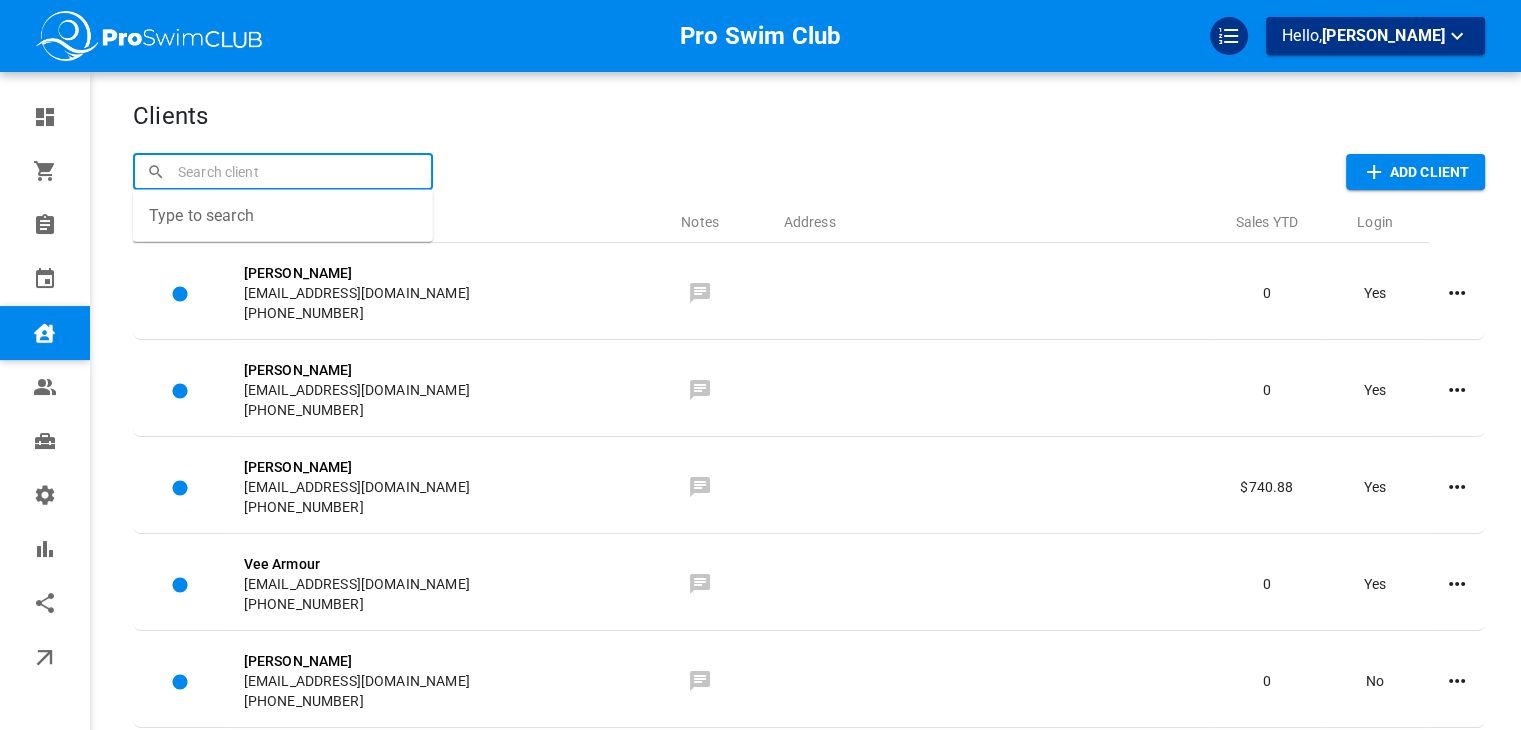click at bounding box center [283, 171] 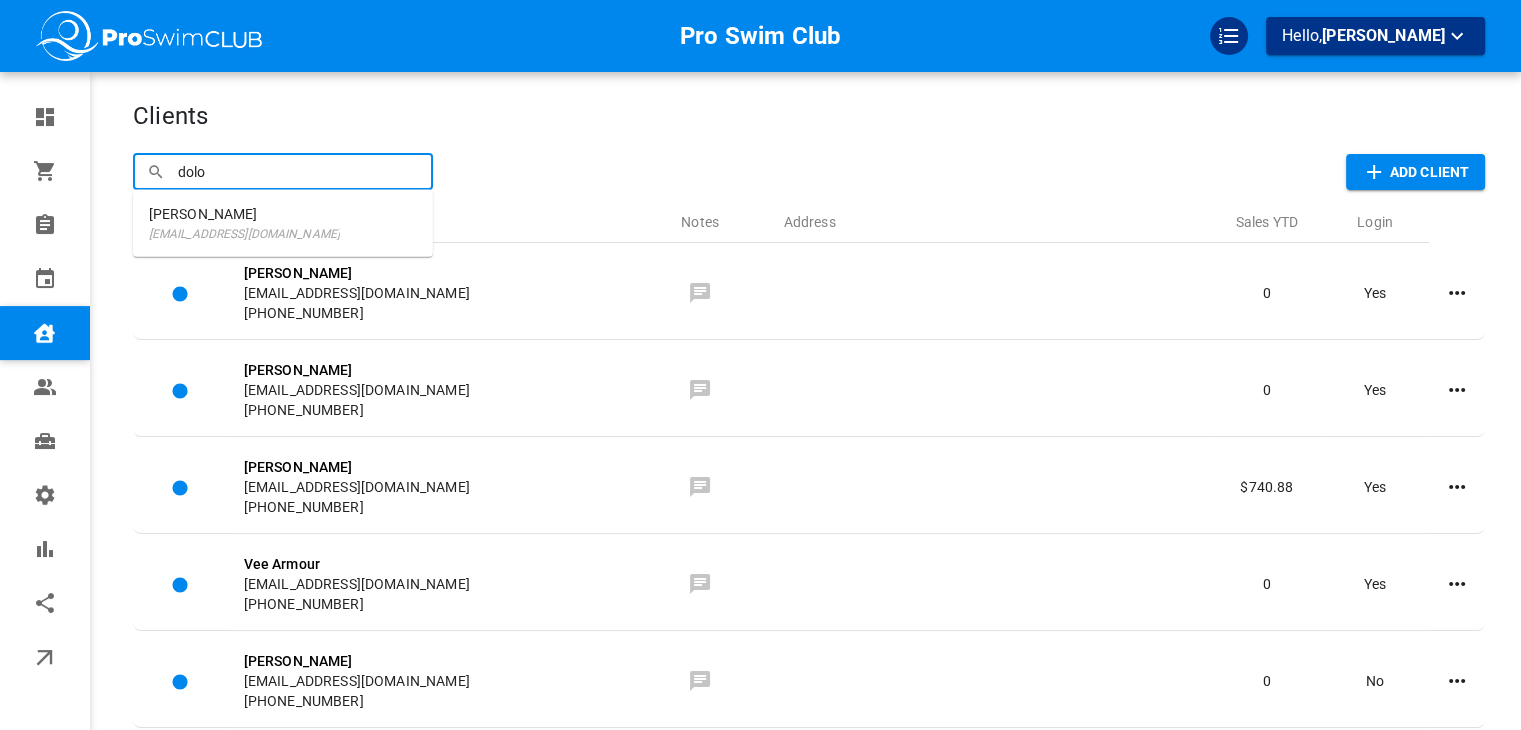 click on "[PERSON_NAME]" at bounding box center [244, 214] 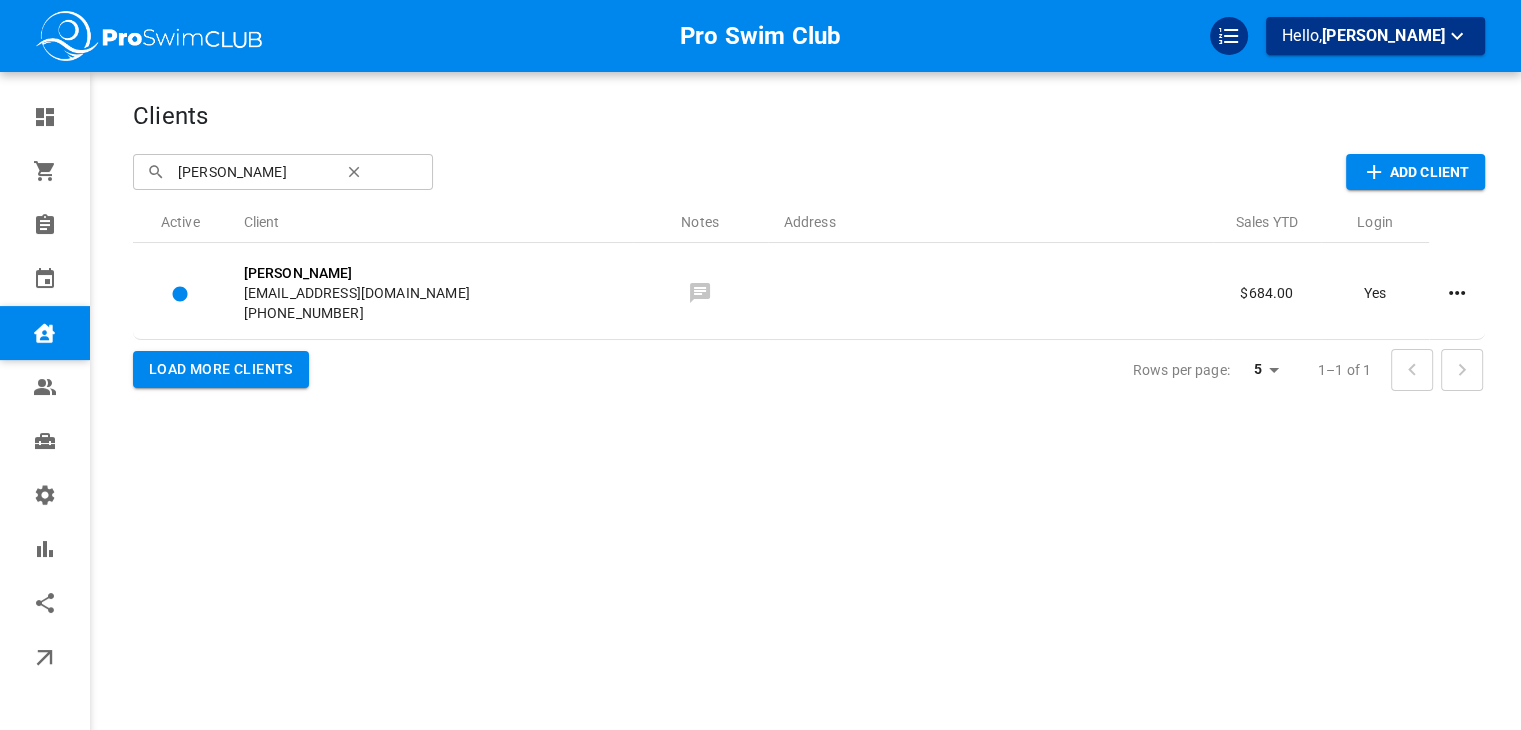 click on "[PERSON_NAME]" at bounding box center (252, 171) 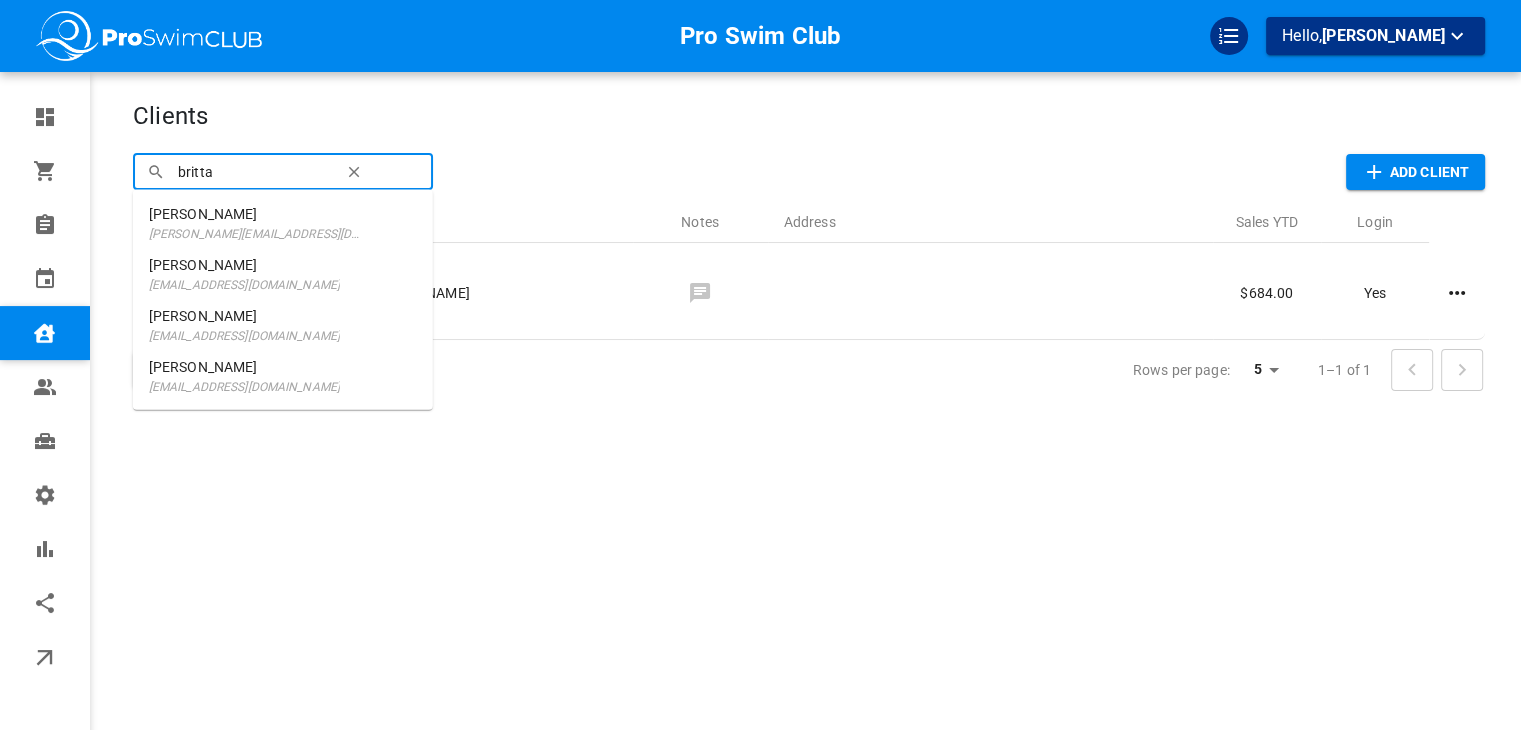 click on "[PERSON_NAME]" at bounding box center (258, 214) 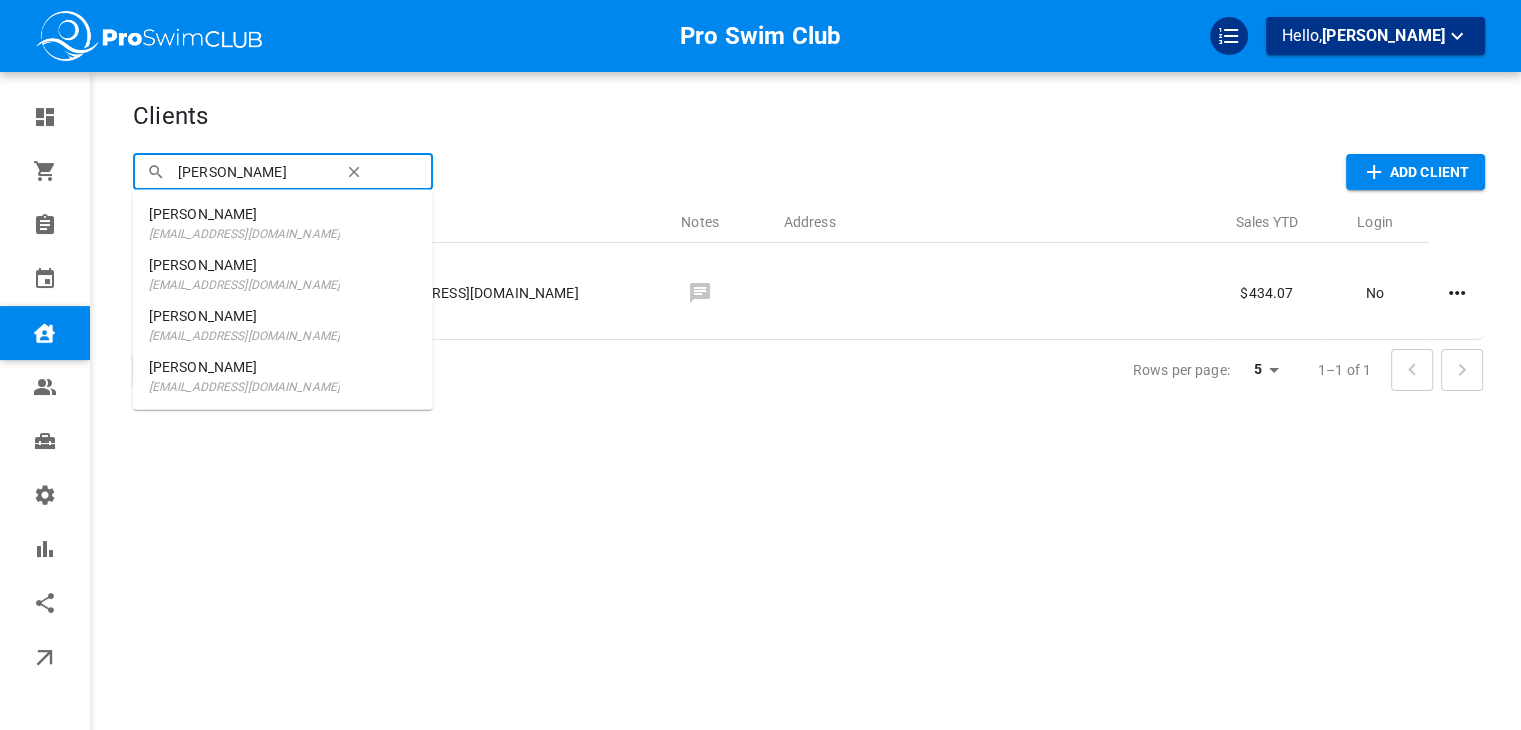 click on "[PERSON_NAME]" at bounding box center [252, 171] 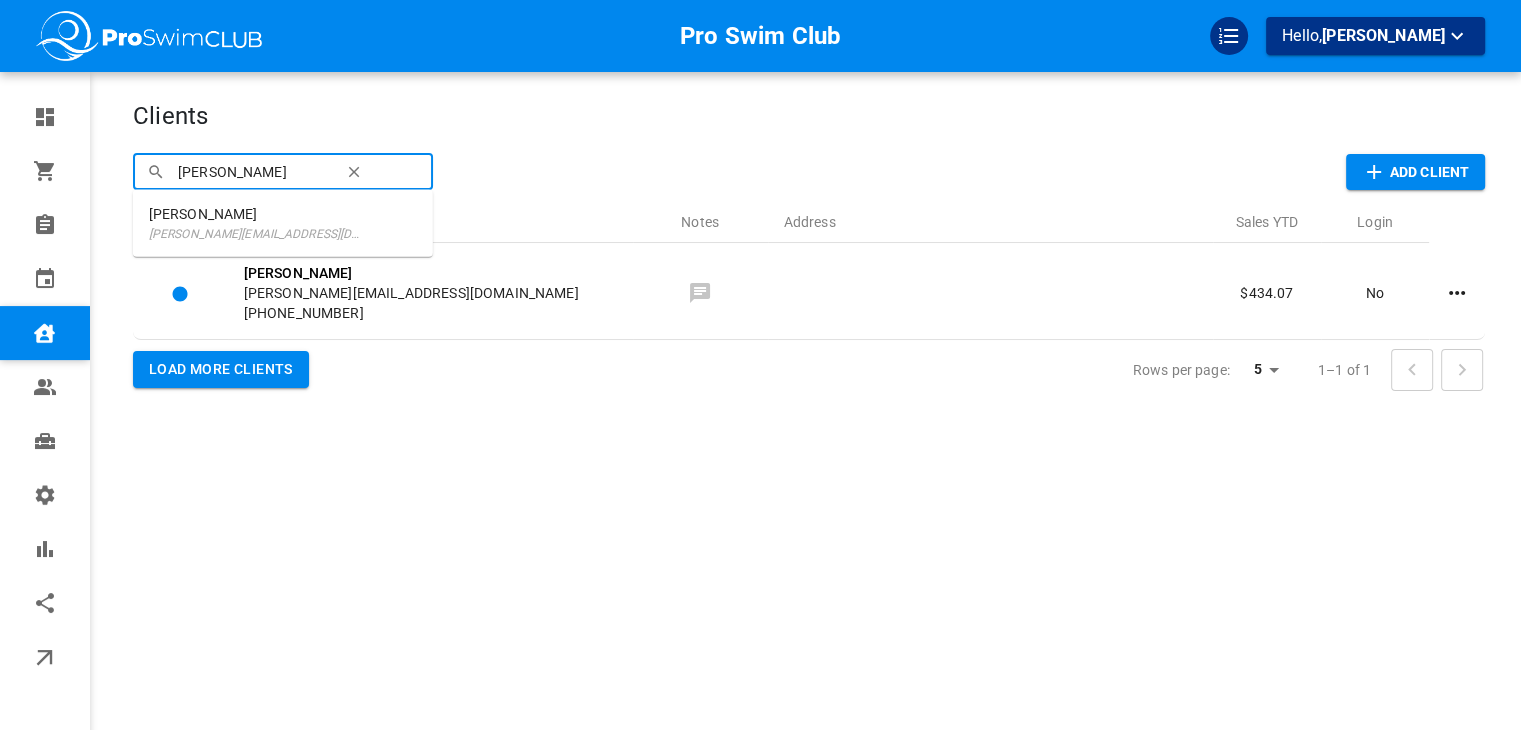 click on "[PERSON_NAME]" at bounding box center (252, 171) 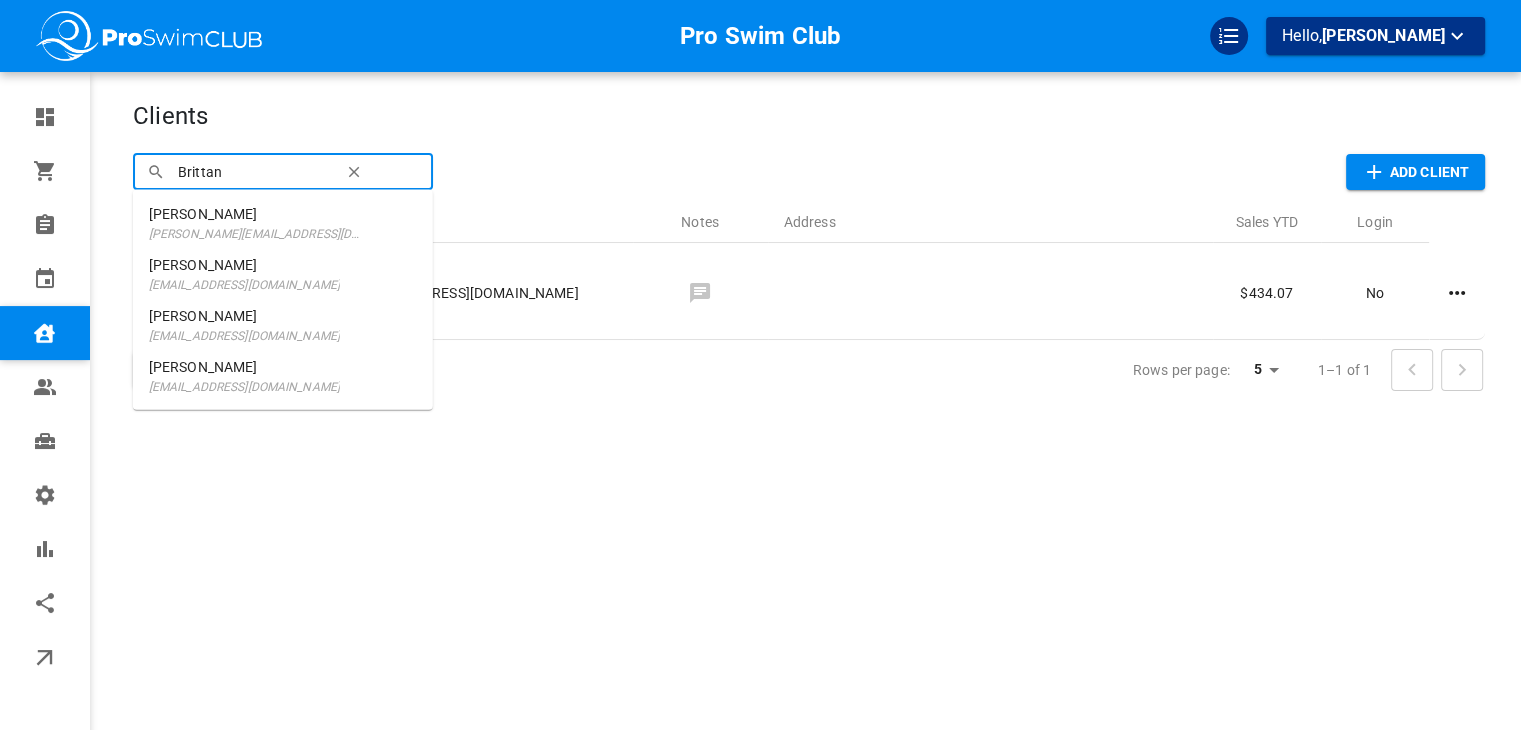 click on "[PERSON_NAME]" at bounding box center [244, 316] 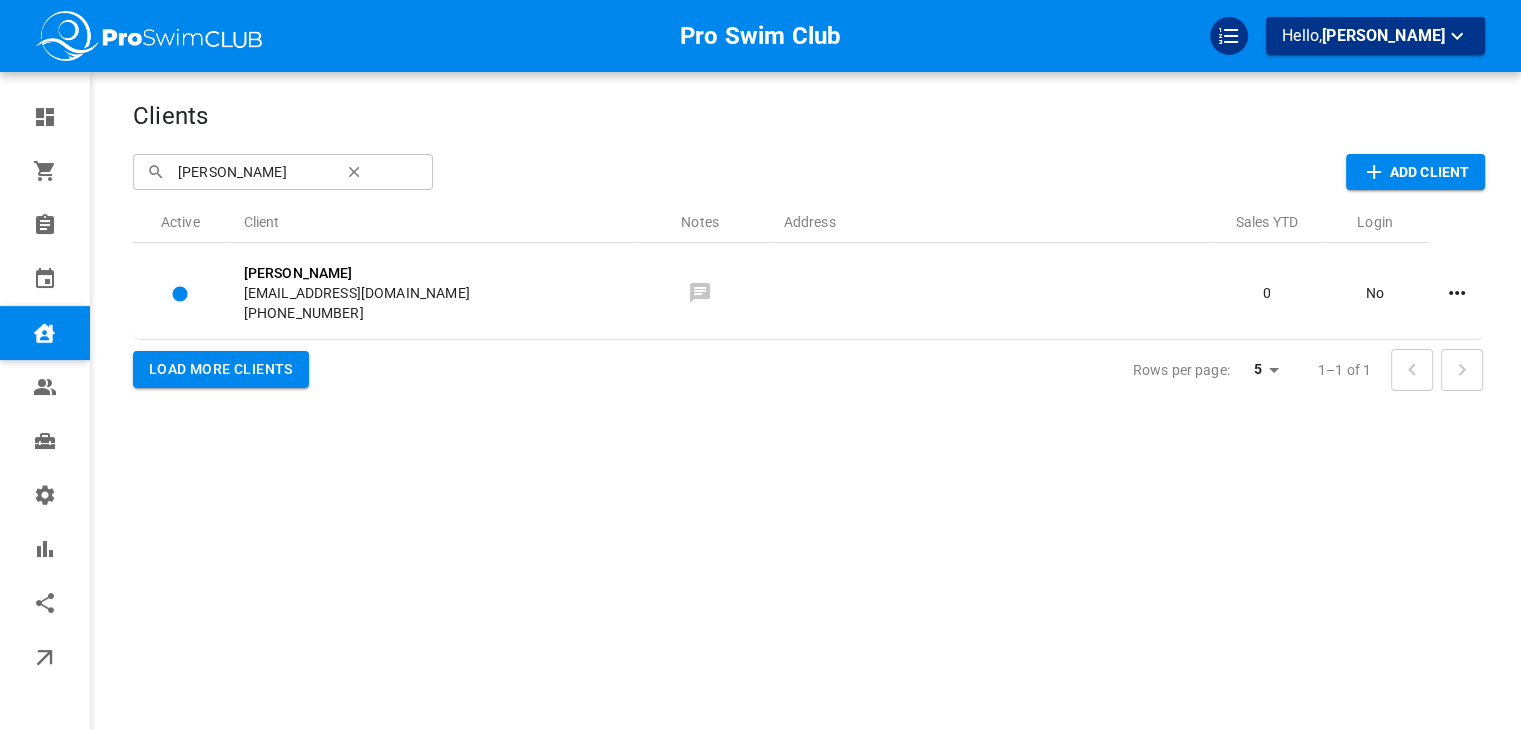 click on "[PERSON_NAME]" at bounding box center (252, 171) 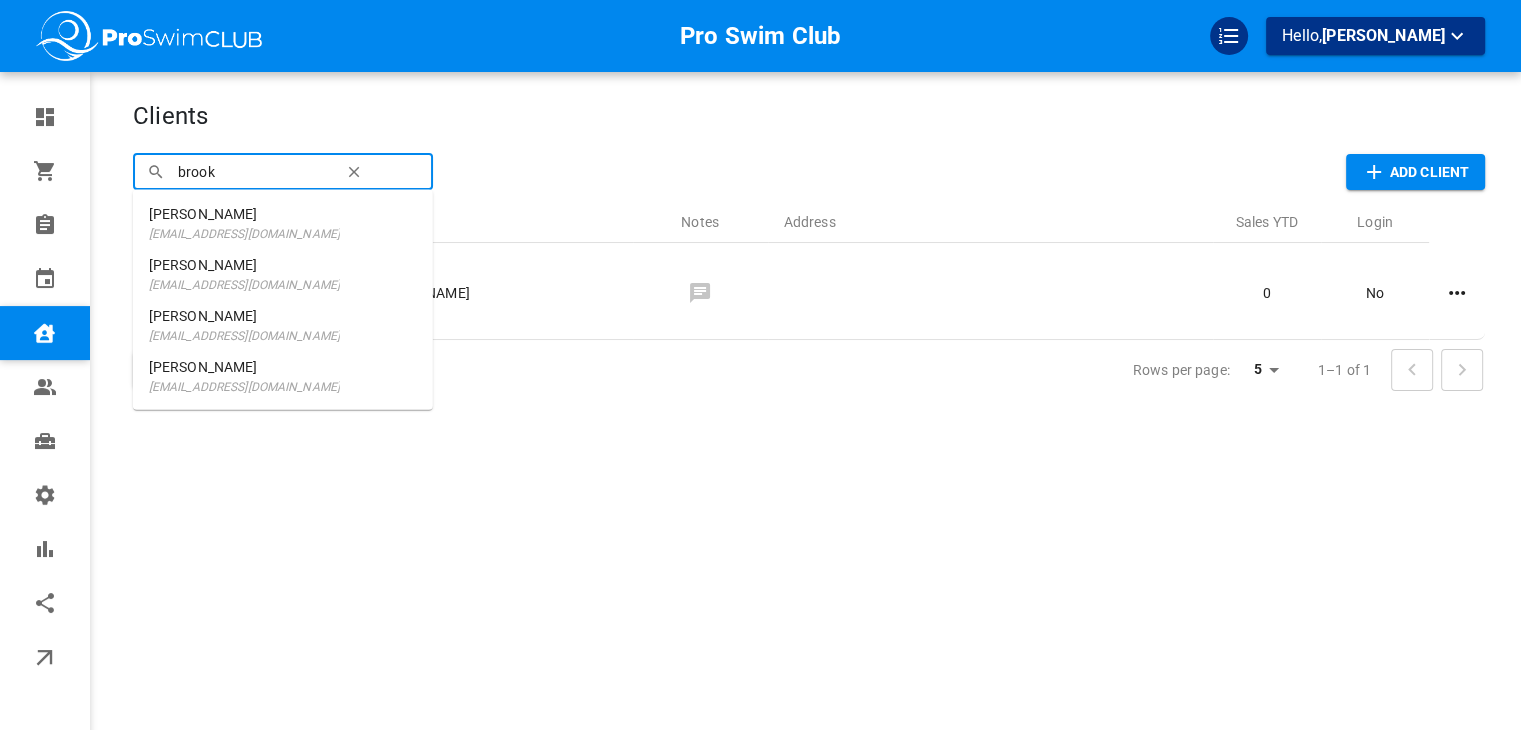 click on "[EMAIL_ADDRESS][DOMAIN_NAME]" at bounding box center (244, 285) 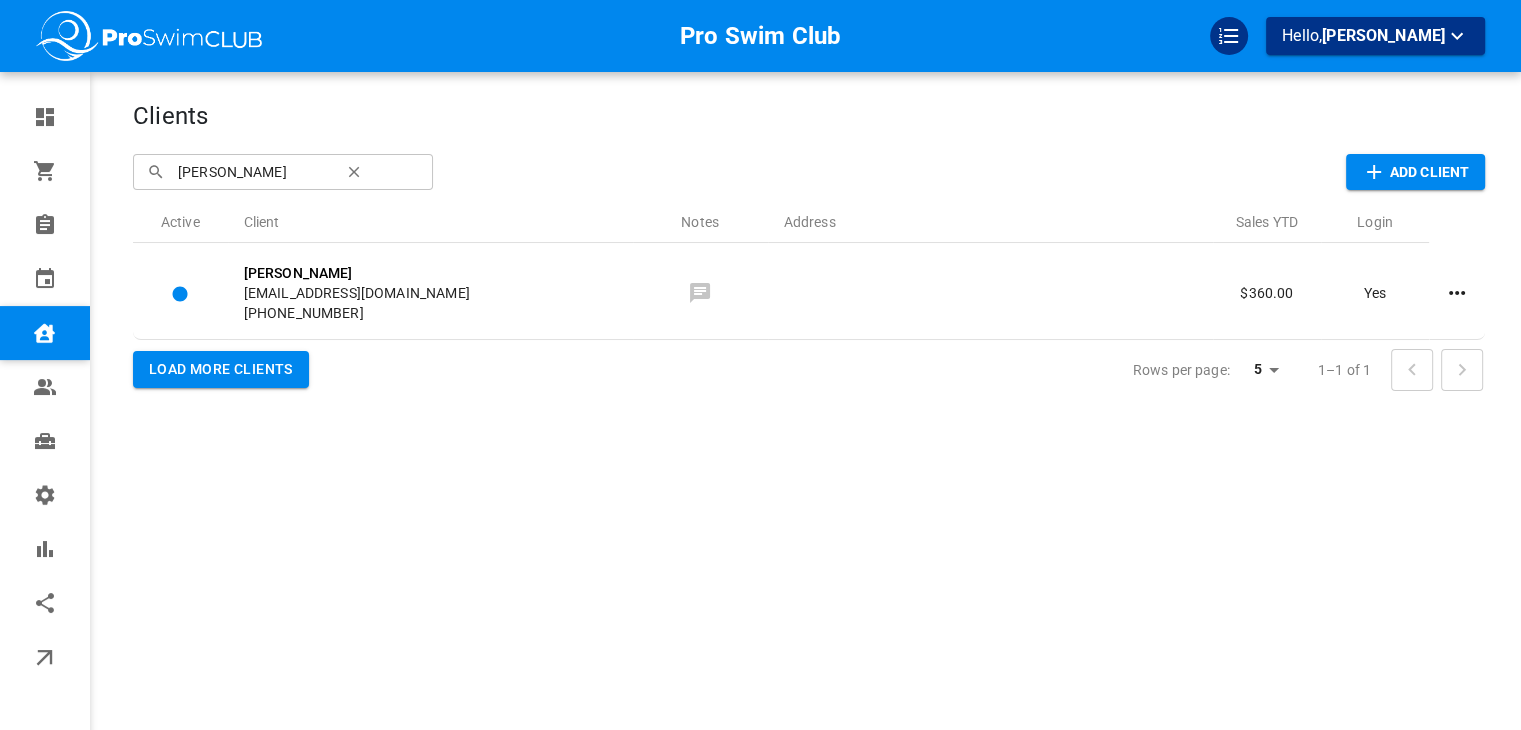 click on "[PERSON_NAME]" at bounding box center (252, 171) 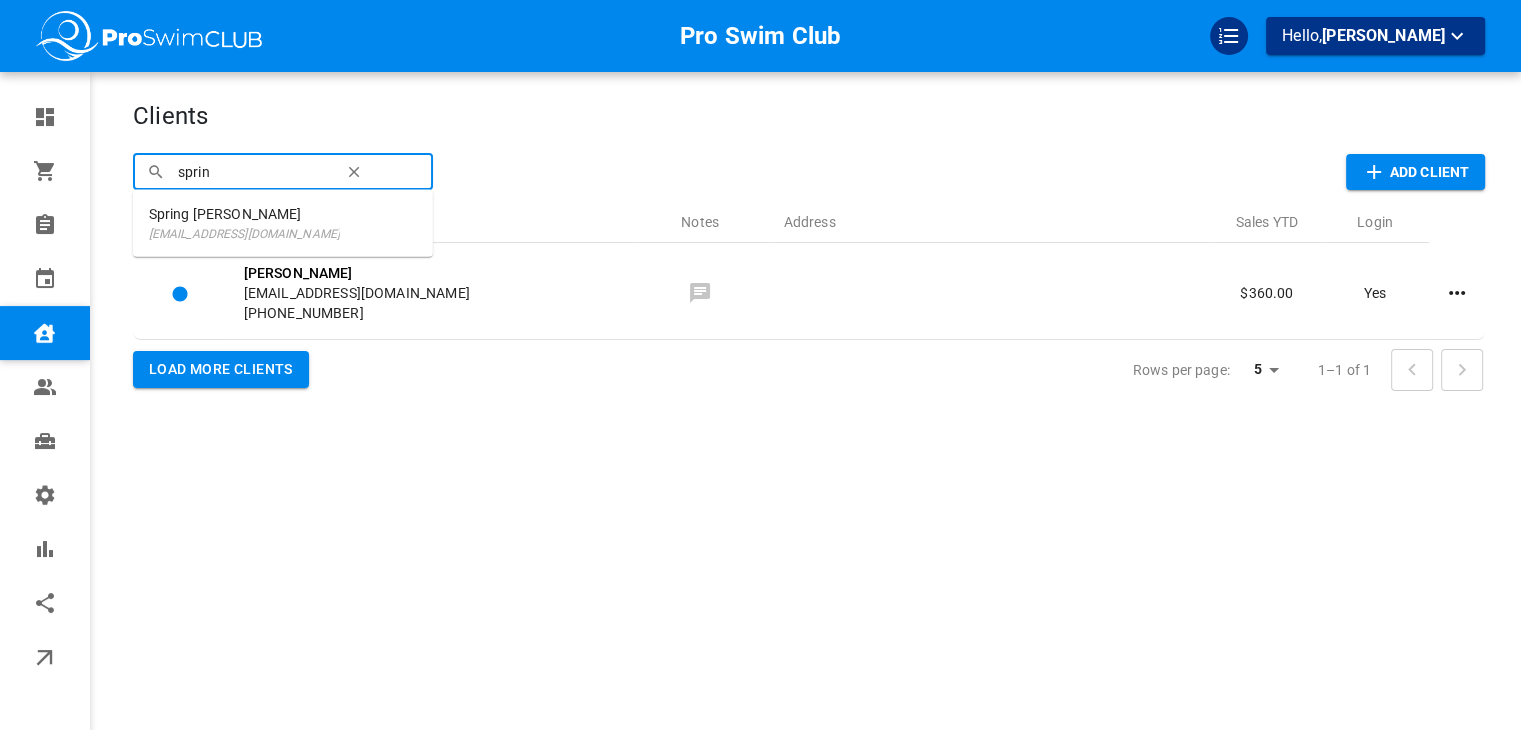 click on "Spring [PERSON_NAME]" at bounding box center [244, 214] 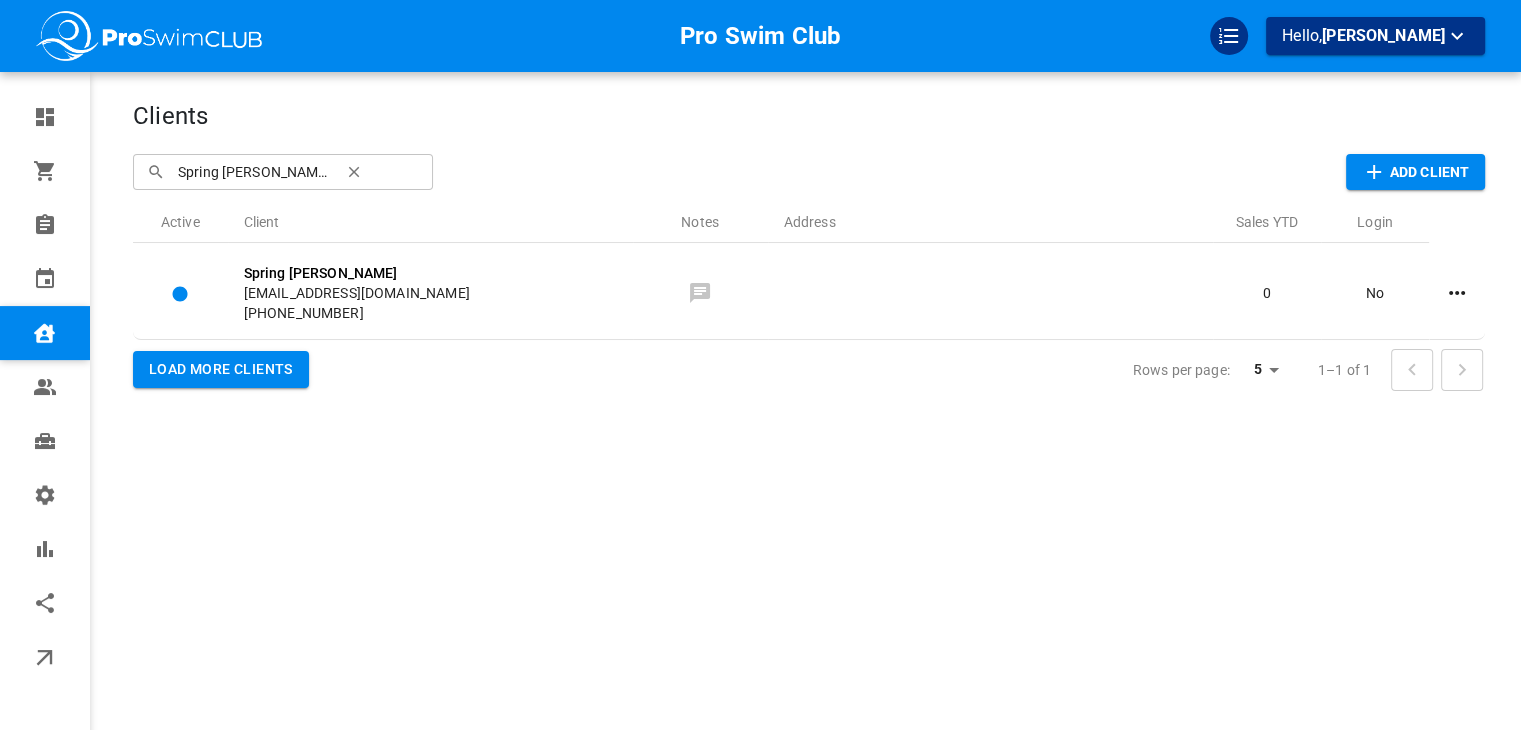 click on "Spring [PERSON_NAME]" at bounding box center (252, 171) 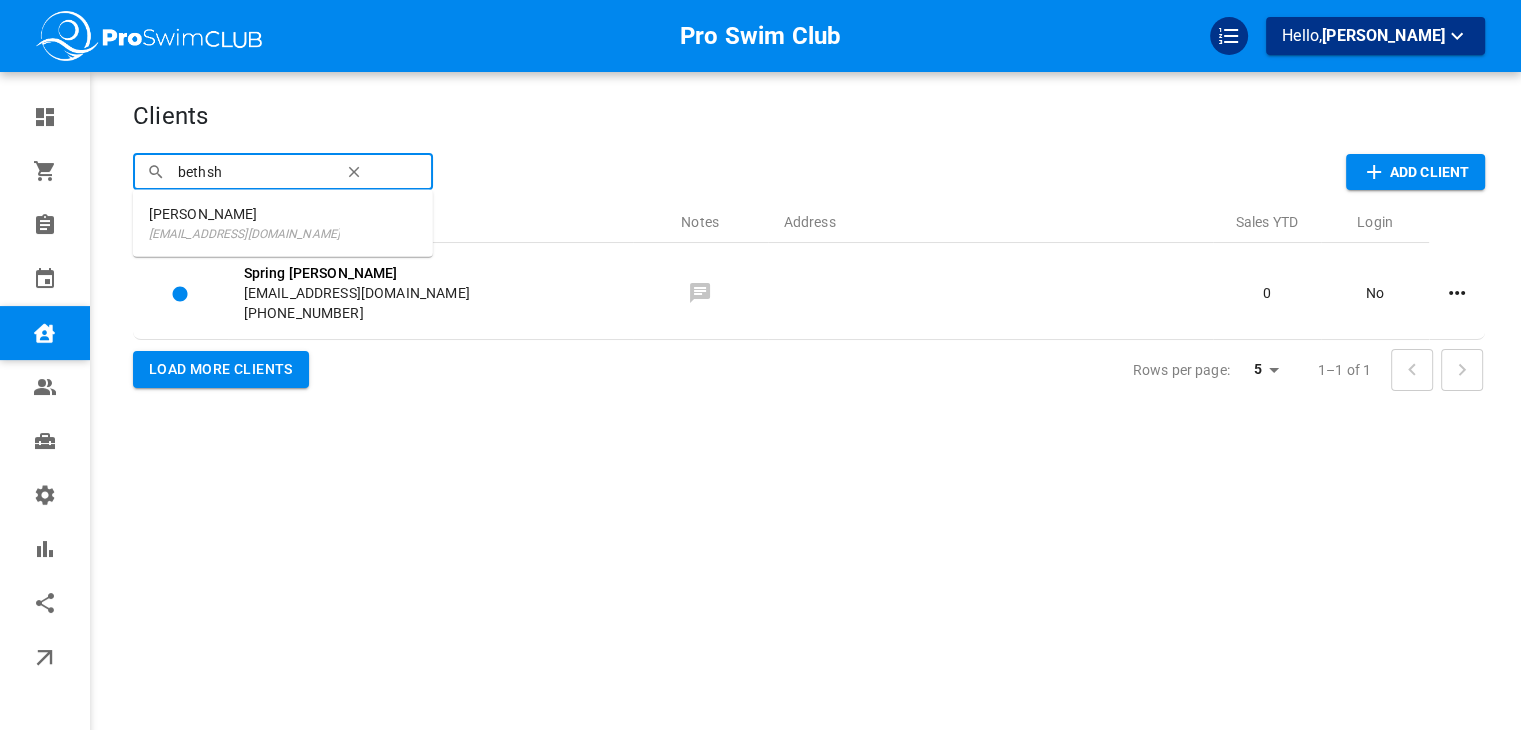 click on "[EMAIL_ADDRESS][DOMAIN_NAME]" at bounding box center [244, 234] 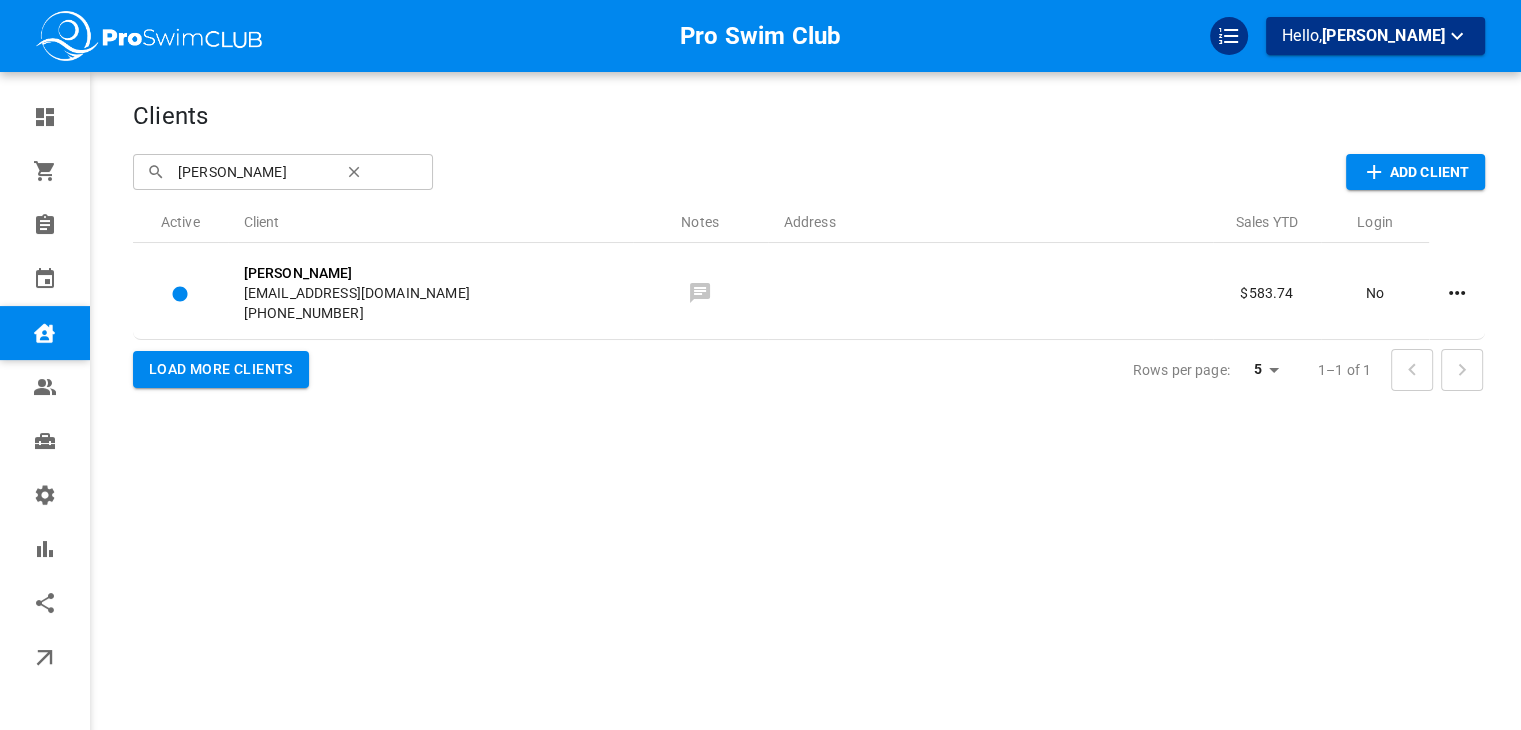 click on "[PERSON_NAME]" at bounding box center (252, 171) 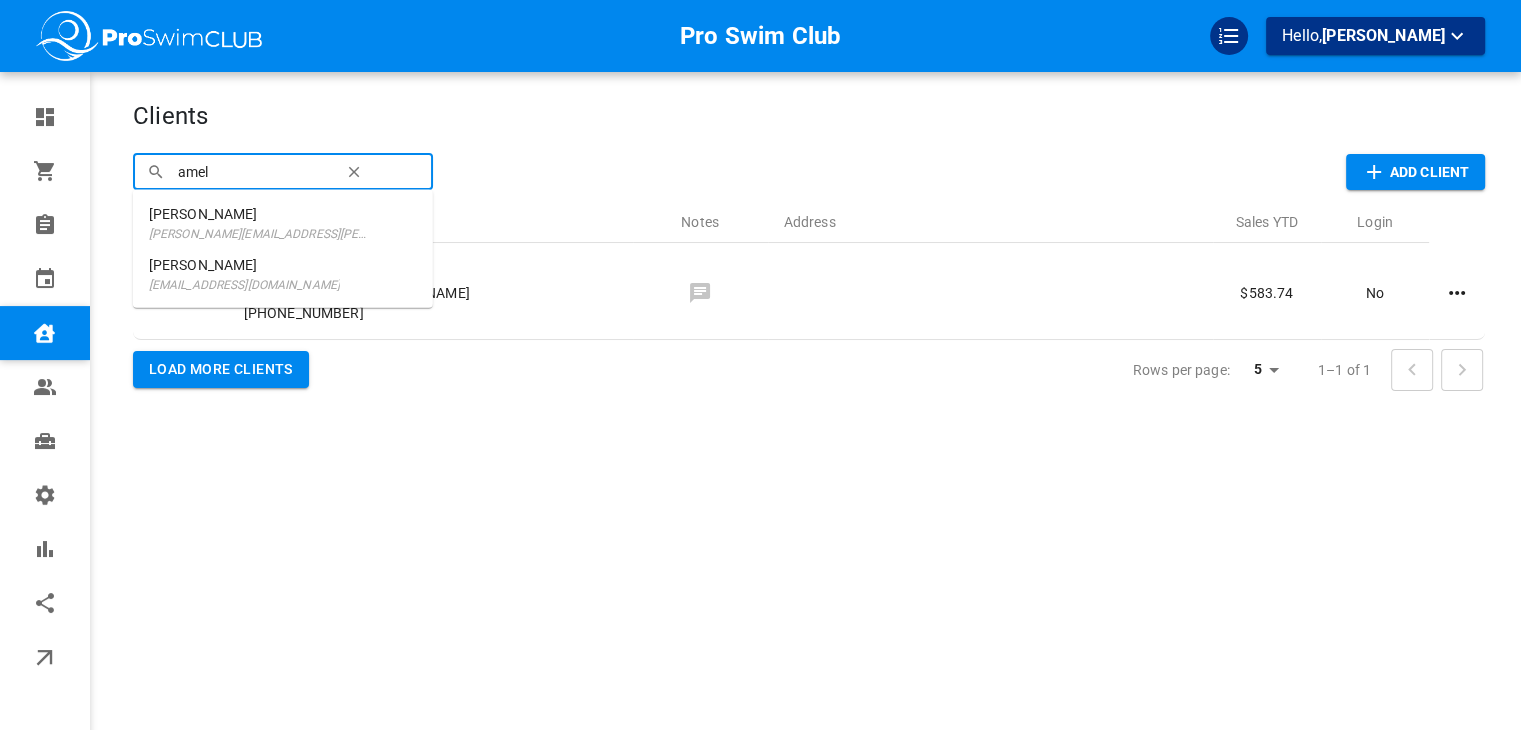 click on "[PERSON_NAME]" at bounding box center [244, 265] 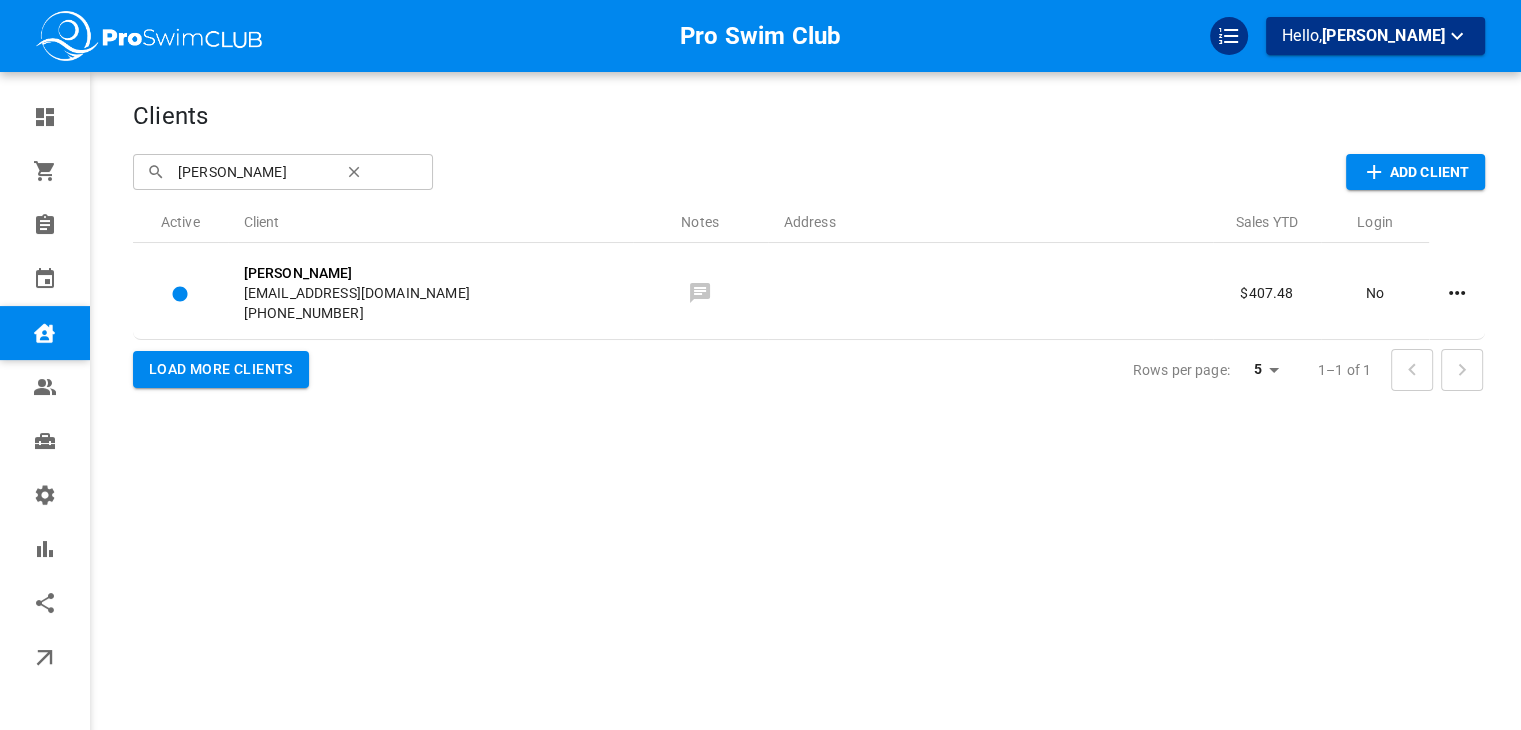 click on "[PERSON_NAME]" at bounding box center [252, 171] 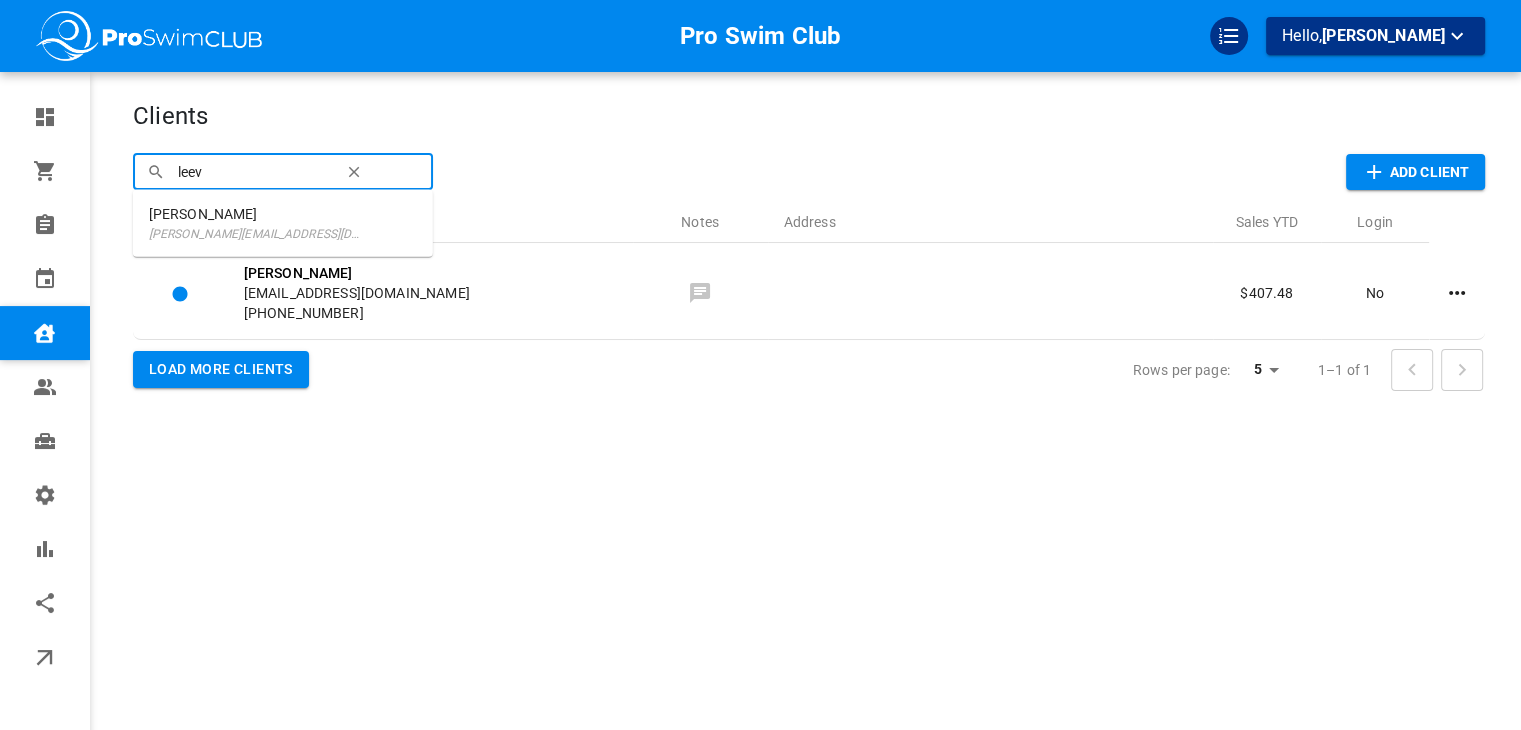 click on "Leevz Pierre [EMAIL_ADDRESS][DOMAIN_NAME]" at bounding box center [283, 223] 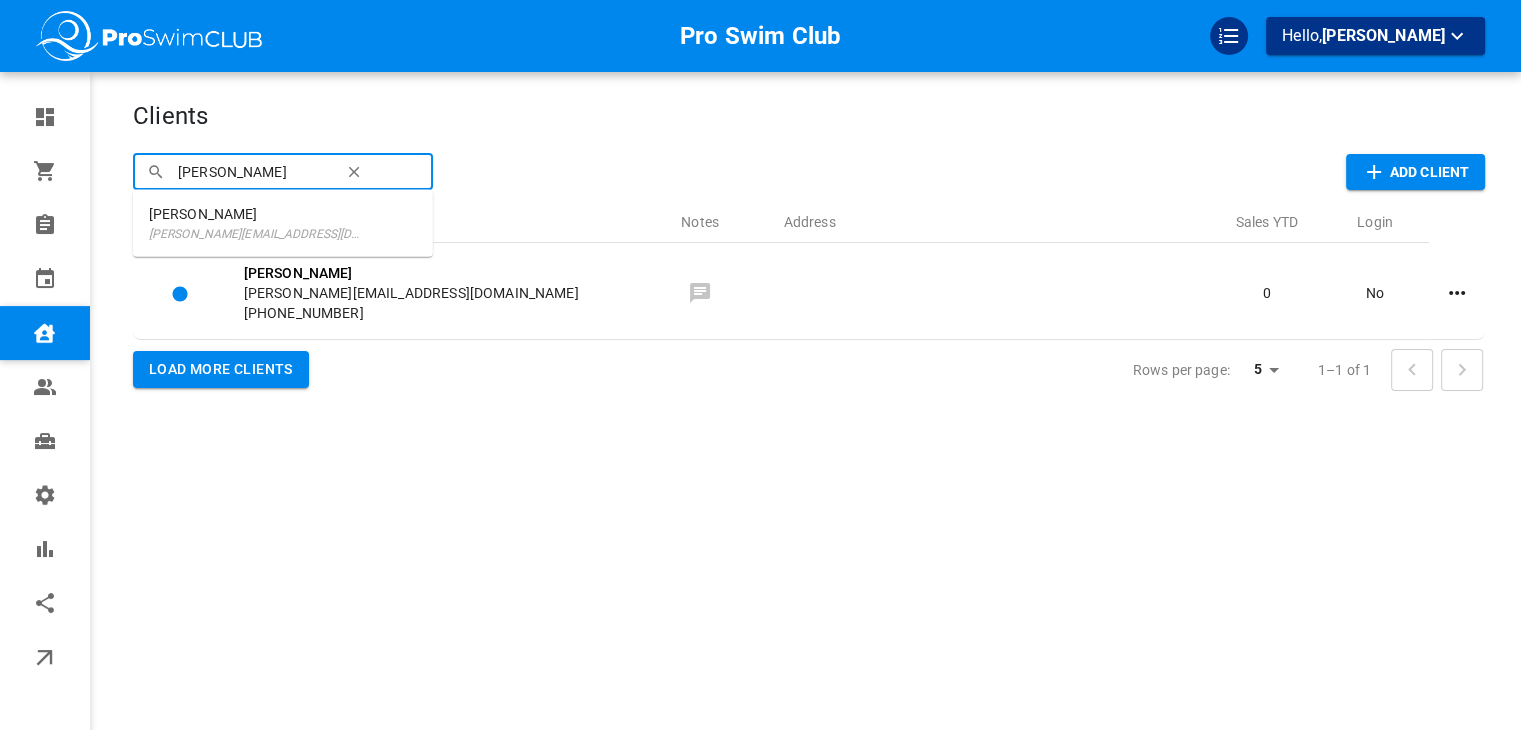 click on "[PERSON_NAME]" at bounding box center [252, 171] 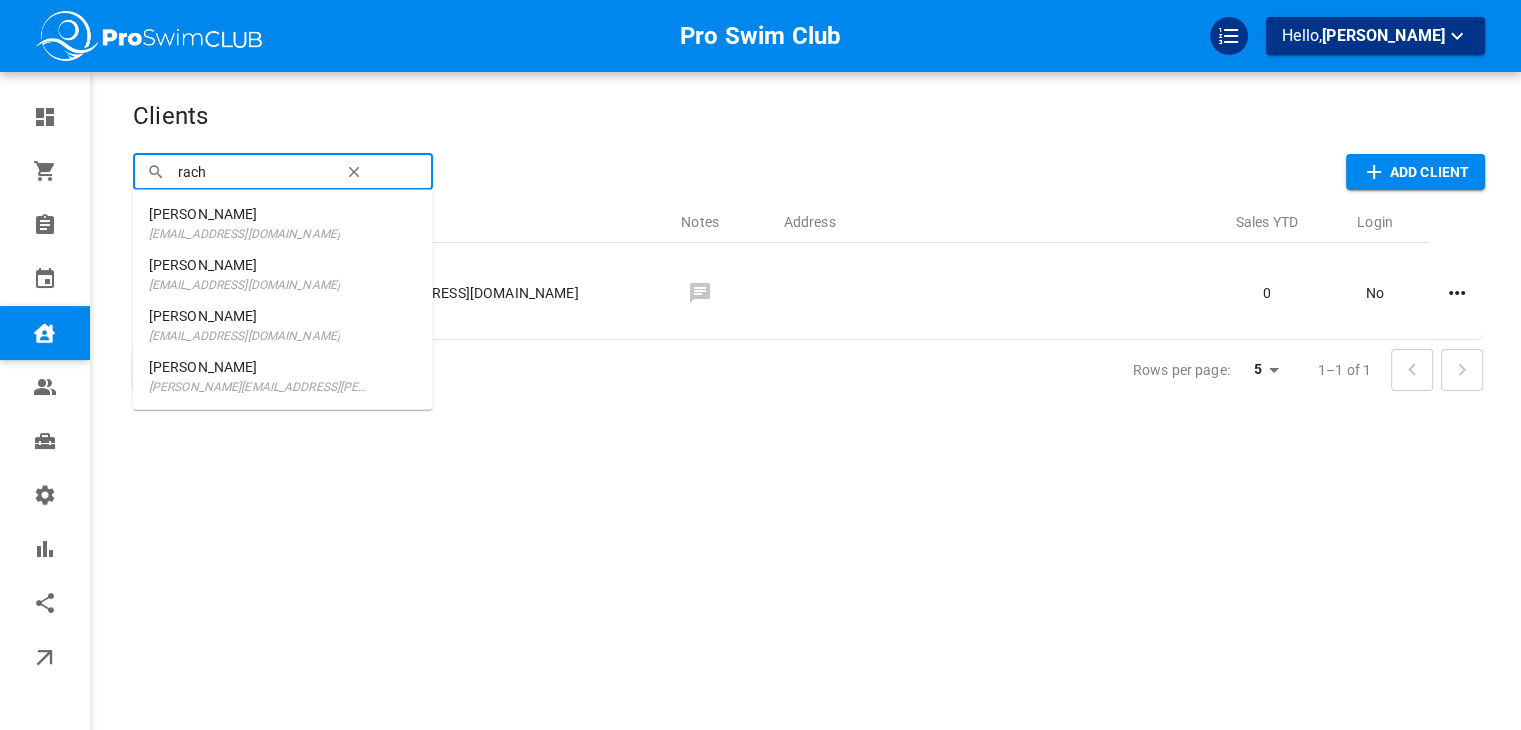 click on "[PERSON_NAME]" at bounding box center [244, 265] 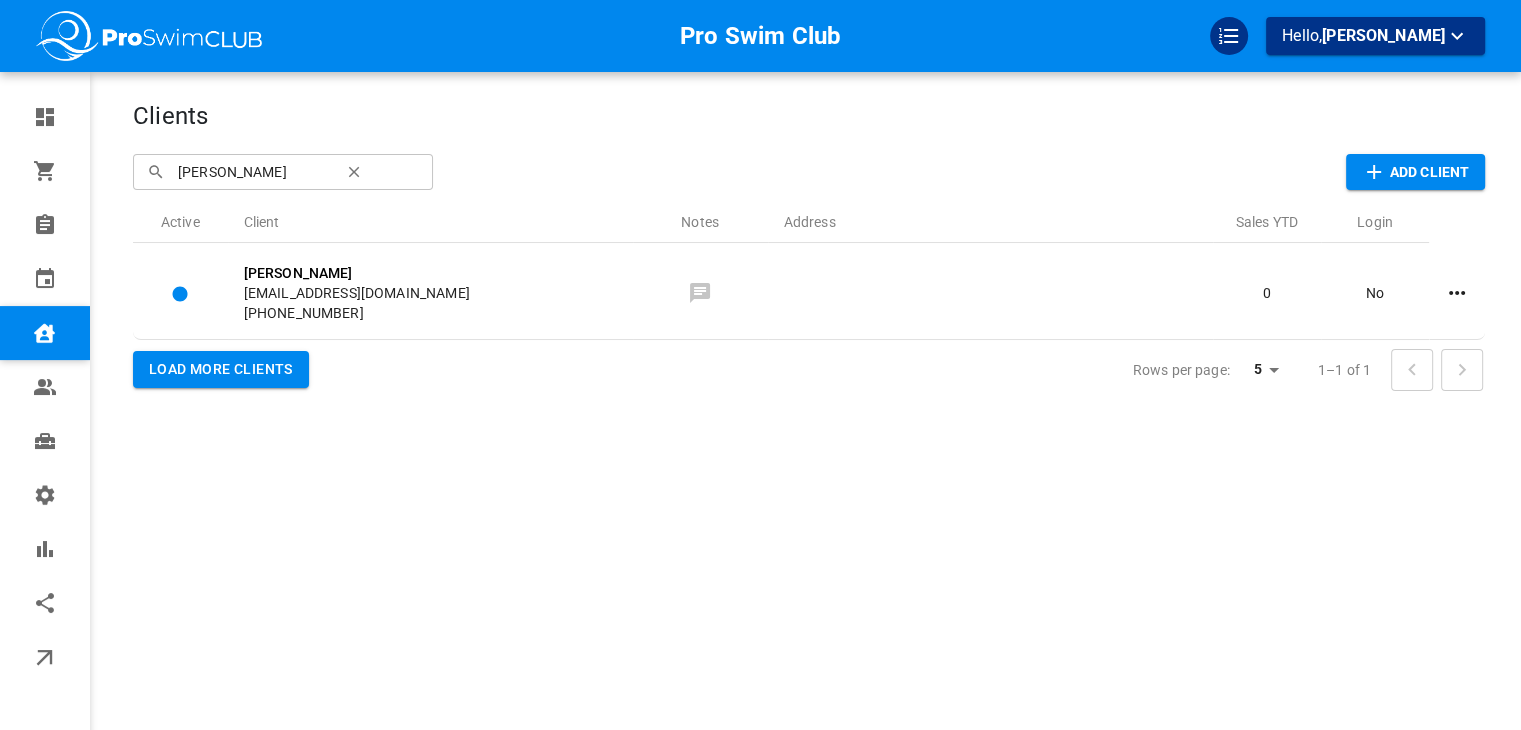 click on "[PERSON_NAME]" at bounding box center (252, 171) 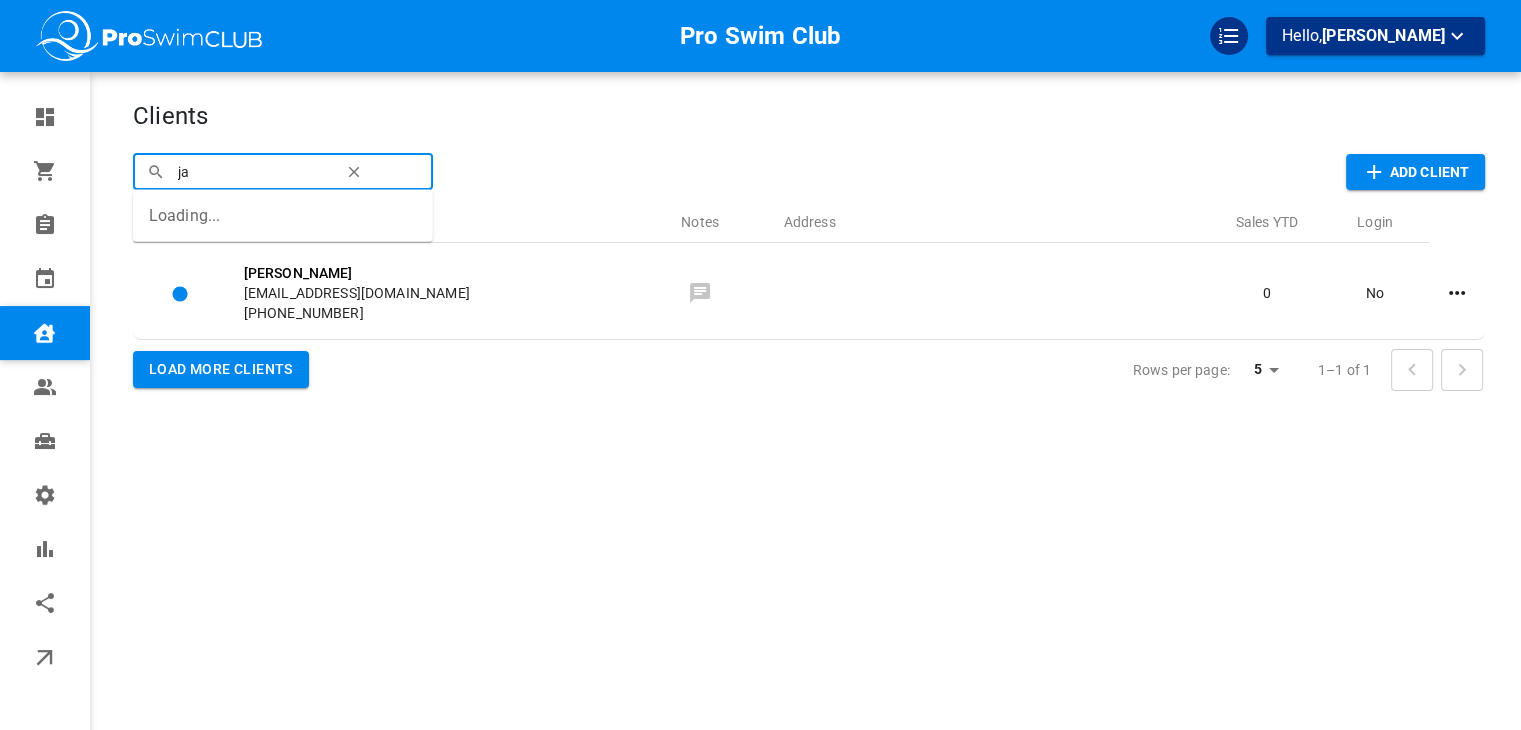 type on "j" 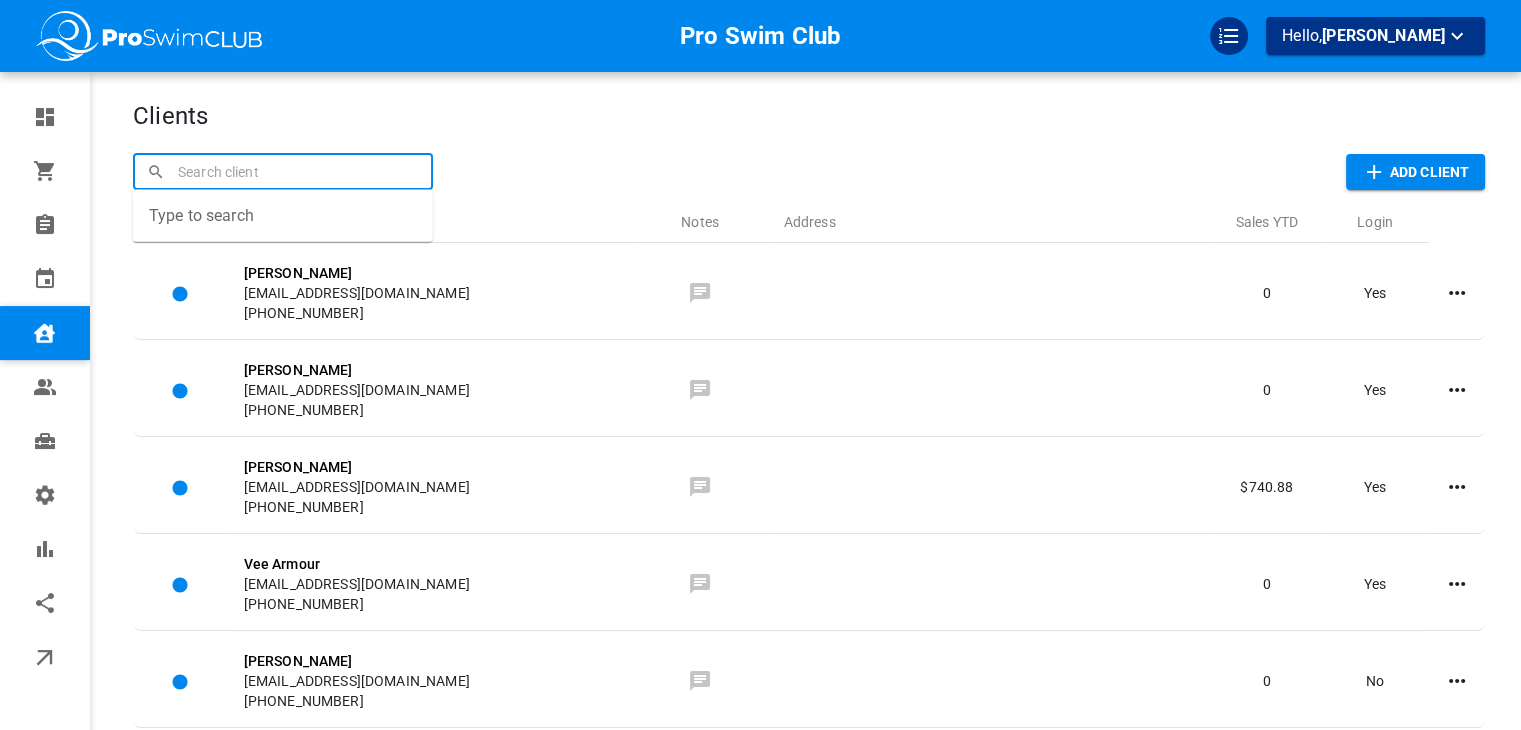 click at bounding box center (283, 171) 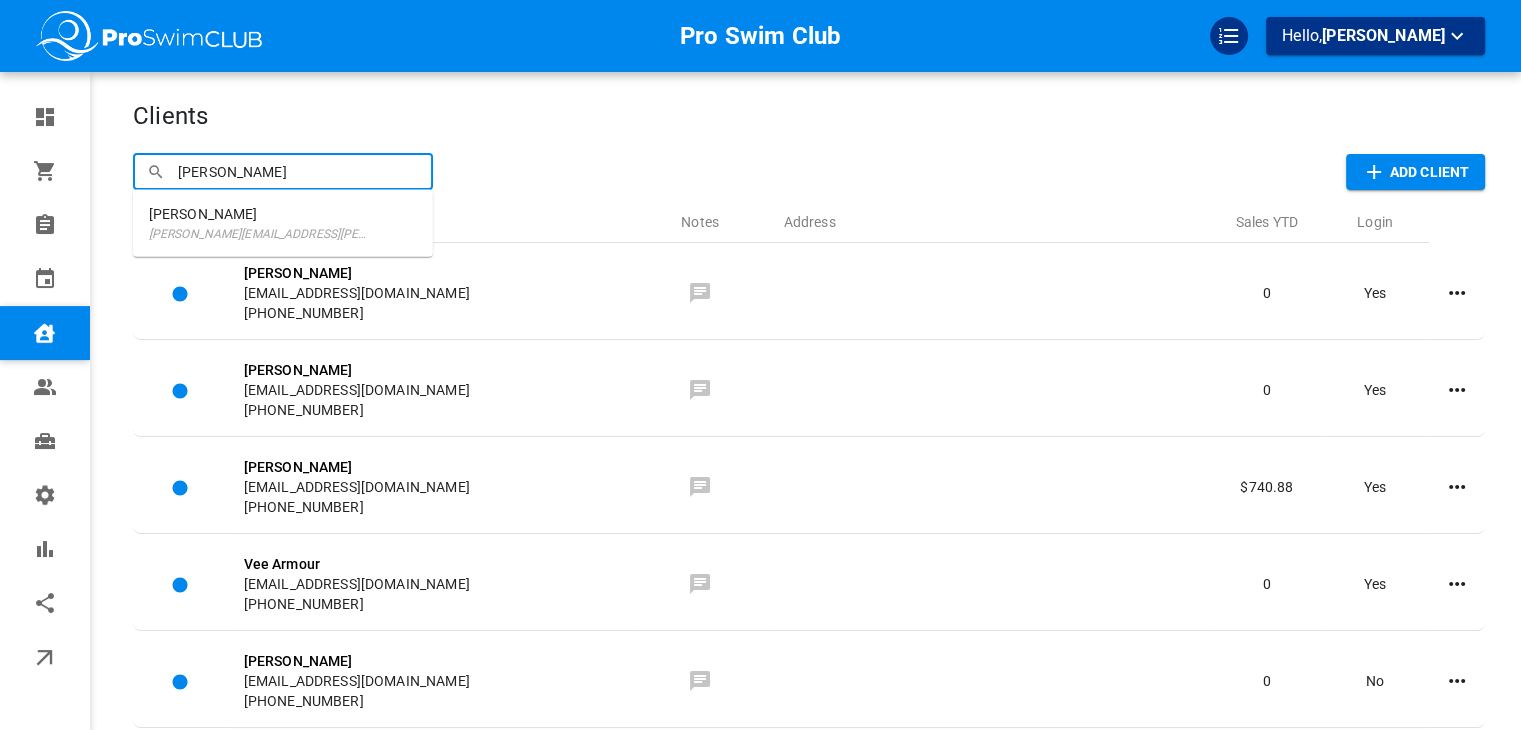 click on "[PERSON_NAME][EMAIL_ADDRESS][PERSON_NAME][DOMAIN_NAME]" at bounding box center (258, 234) 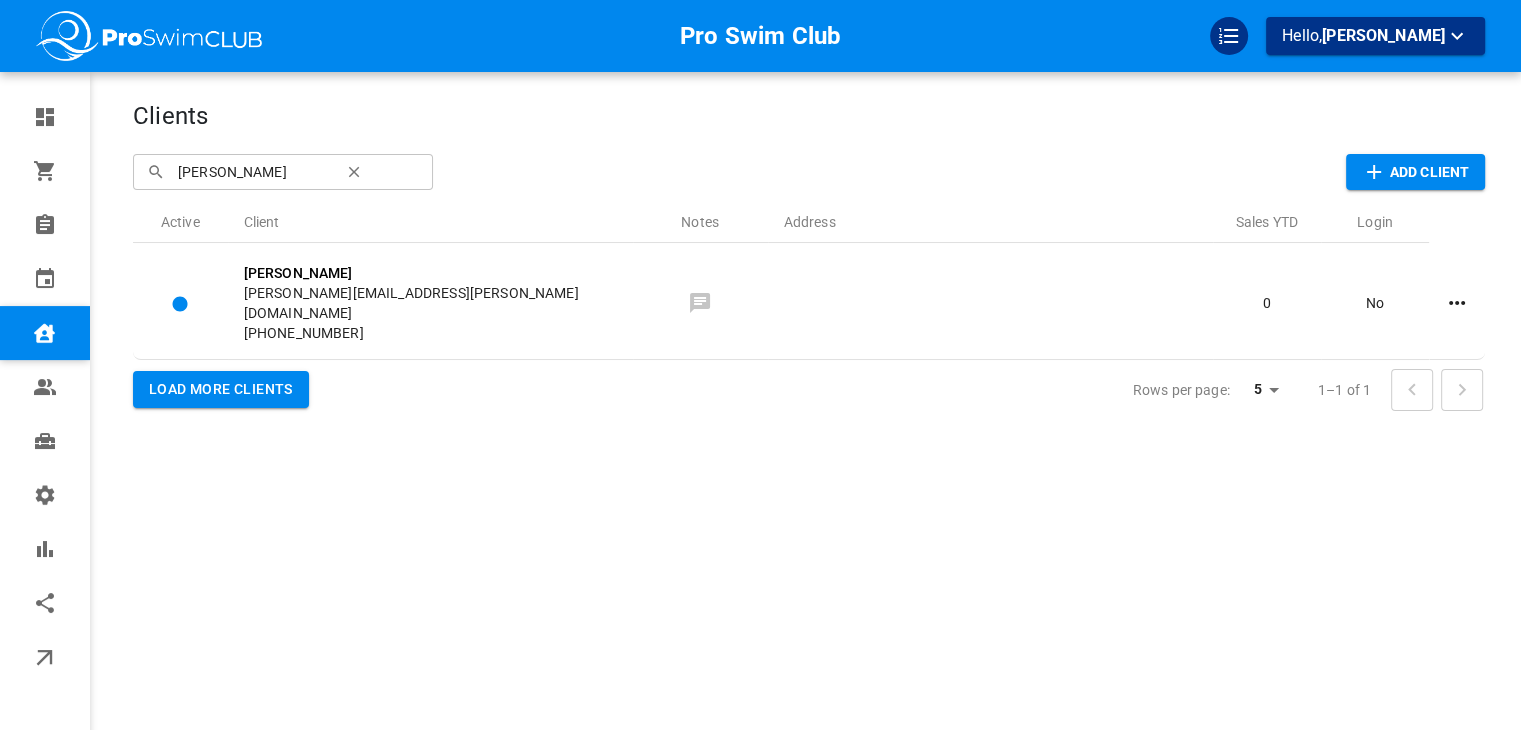 click on "Pro Swim Club Hello,  [PERSON_NAME] Dashboard Orders Bookings Calendar Clients Users Services Settings Reports Integrations Online booking Clients ​ [PERSON_NAME] ​ Add Client Active Client Notes Address Sales YTD Login [PERSON_NAME] [PERSON_NAME][EMAIL_ADDRESS][PERSON_NAME][DOMAIN_NAME] [PHONE_NUMBER] 0 No Load more clients Rows per page: 5 5 1–1 of 1 Profile My account" at bounding box center [760, 426] 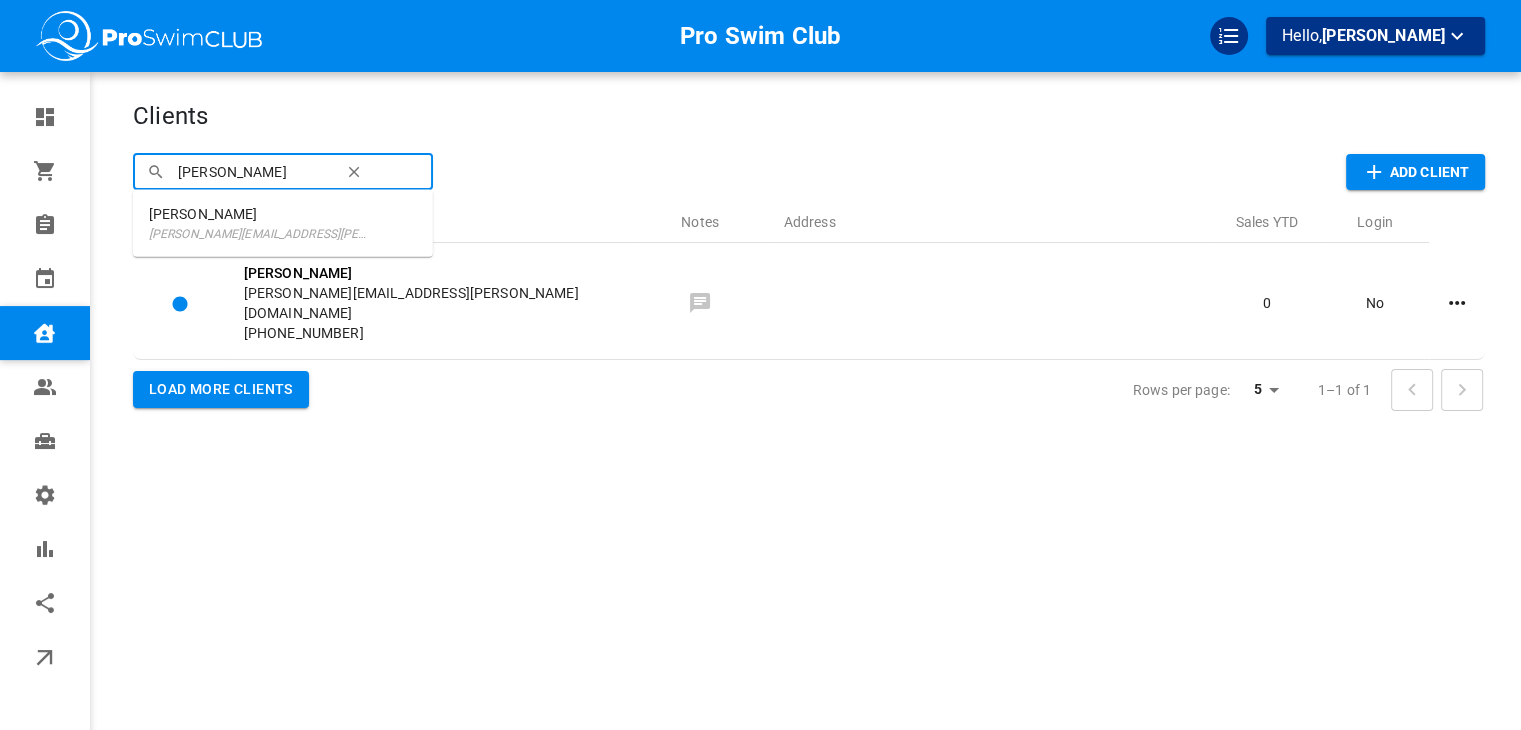 click on "[PERSON_NAME]" at bounding box center (252, 171) 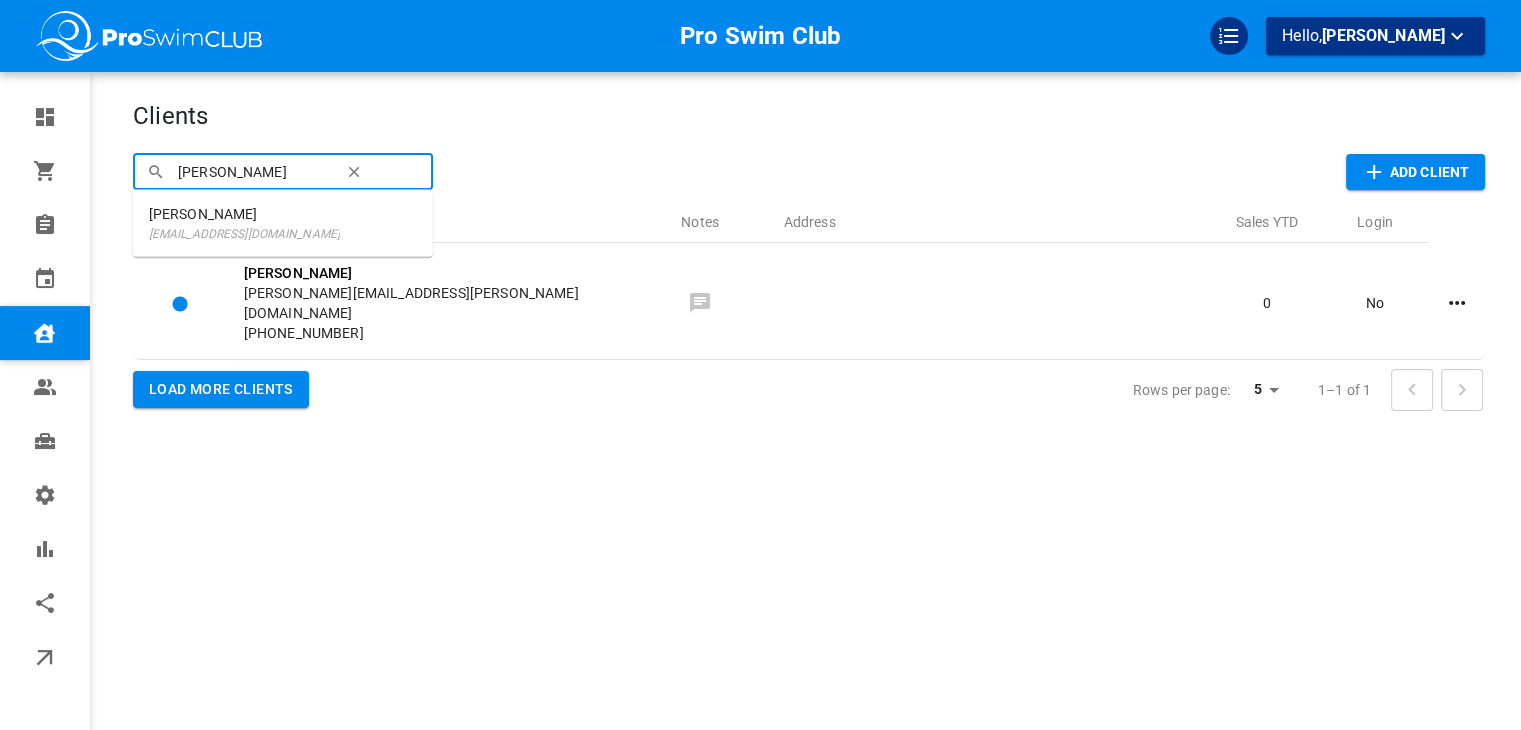 click on "[PERSON_NAME]" at bounding box center [244, 214] 